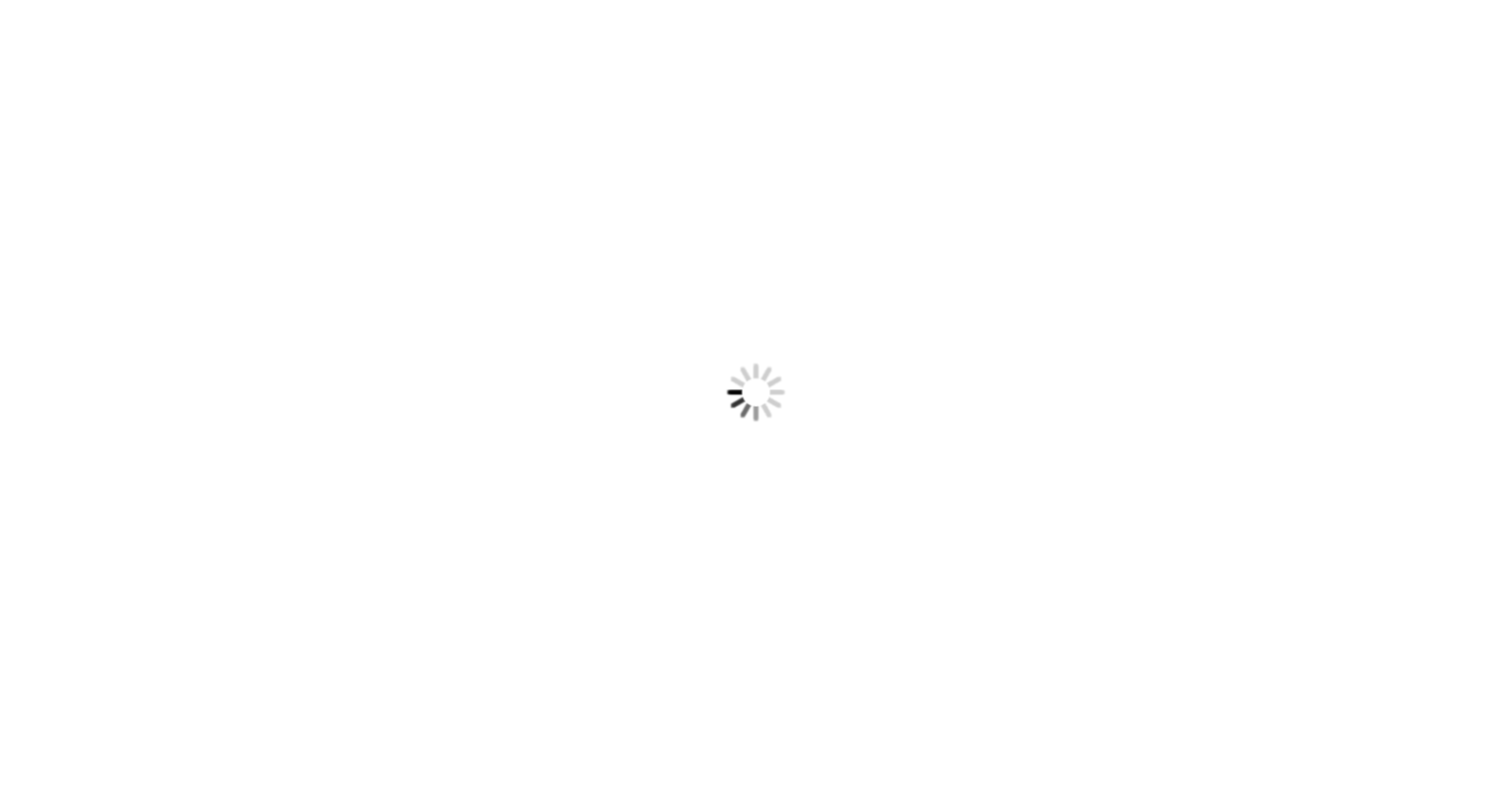 scroll, scrollTop: 0, scrollLeft: 0, axis: both 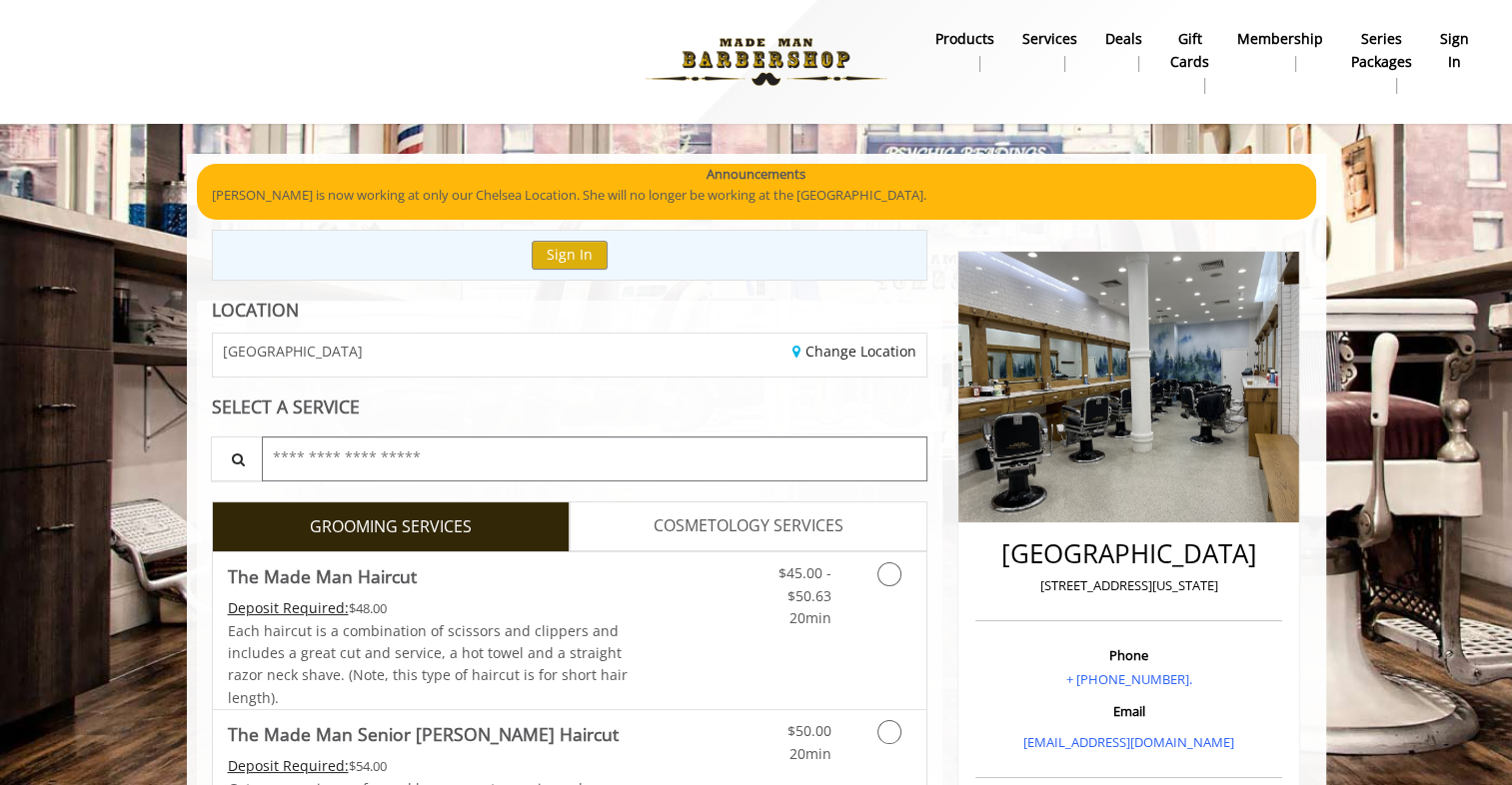 click at bounding box center [595, 458] 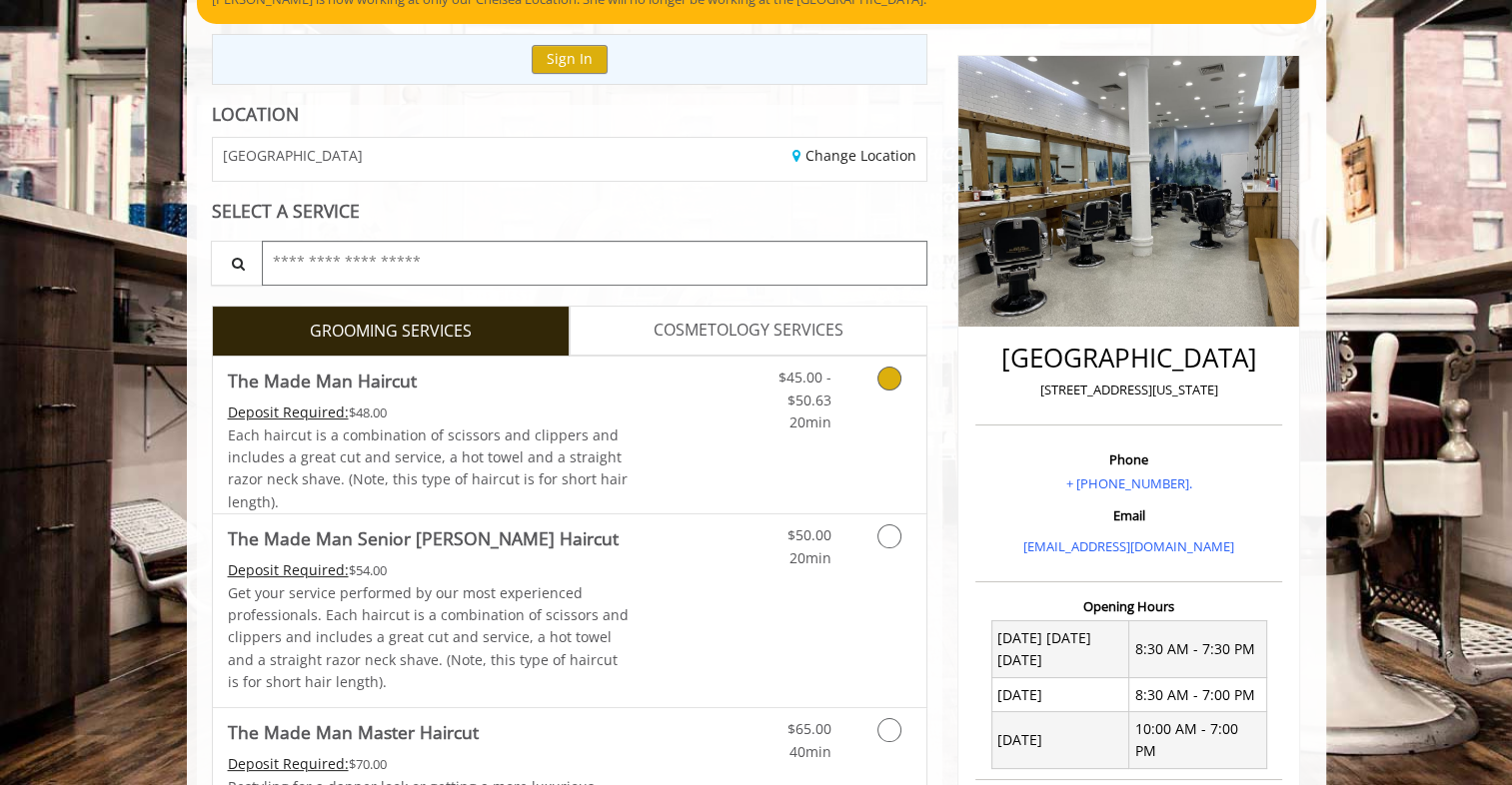 scroll, scrollTop: 197, scrollLeft: 0, axis: vertical 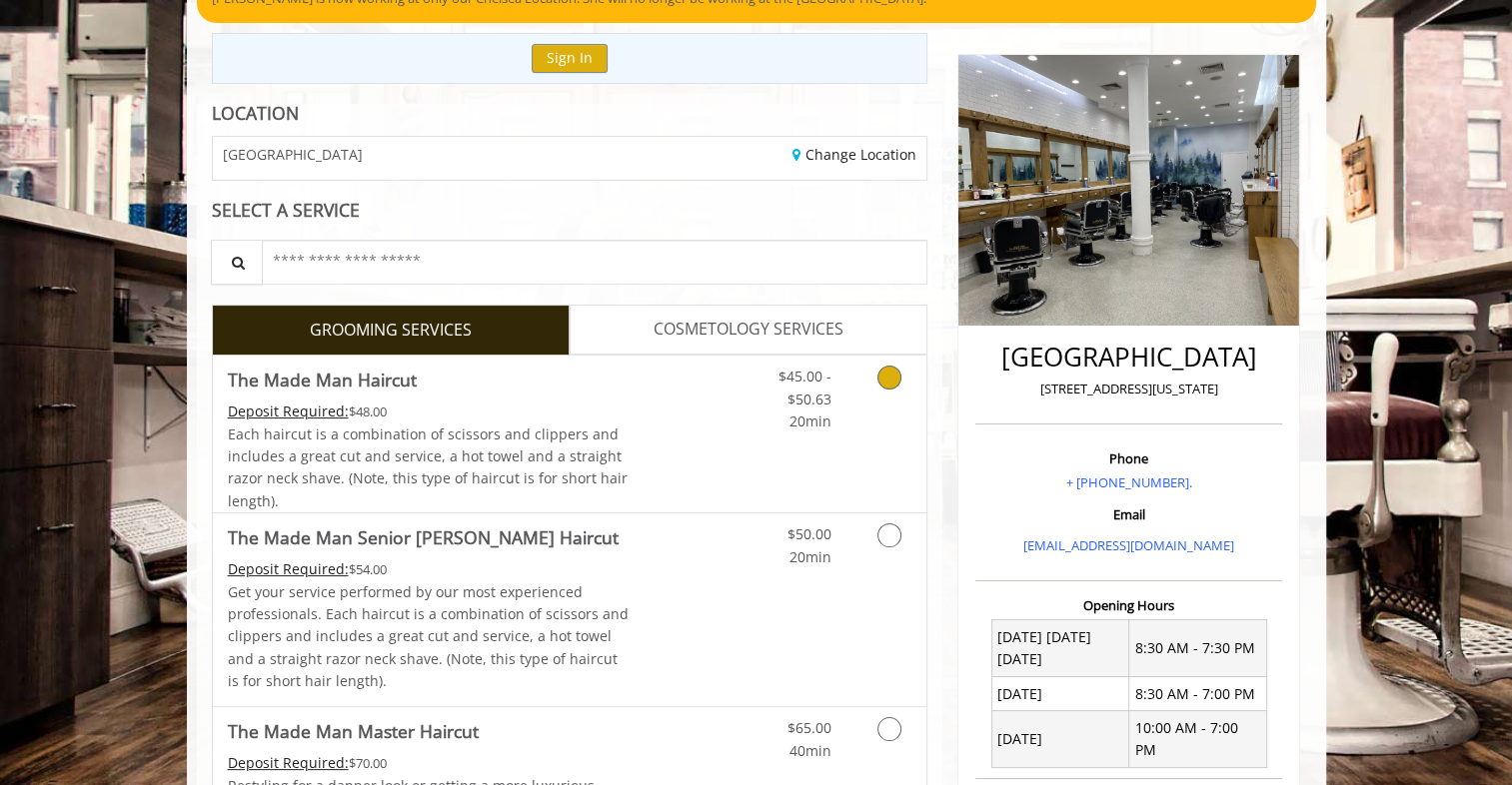 click at bounding box center (885, 393) 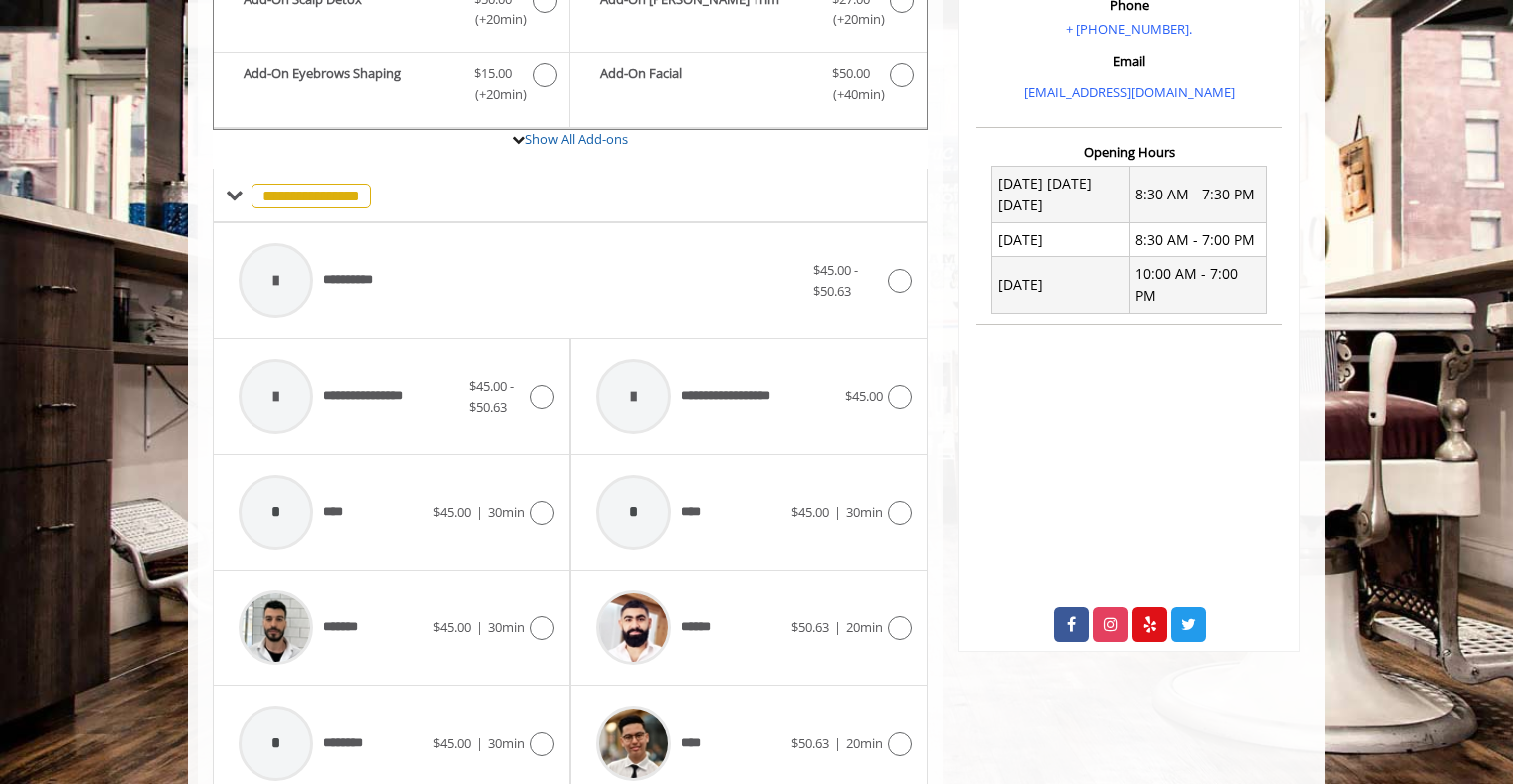 scroll, scrollTop: 648, scrollLeft: 0, axis: vertical 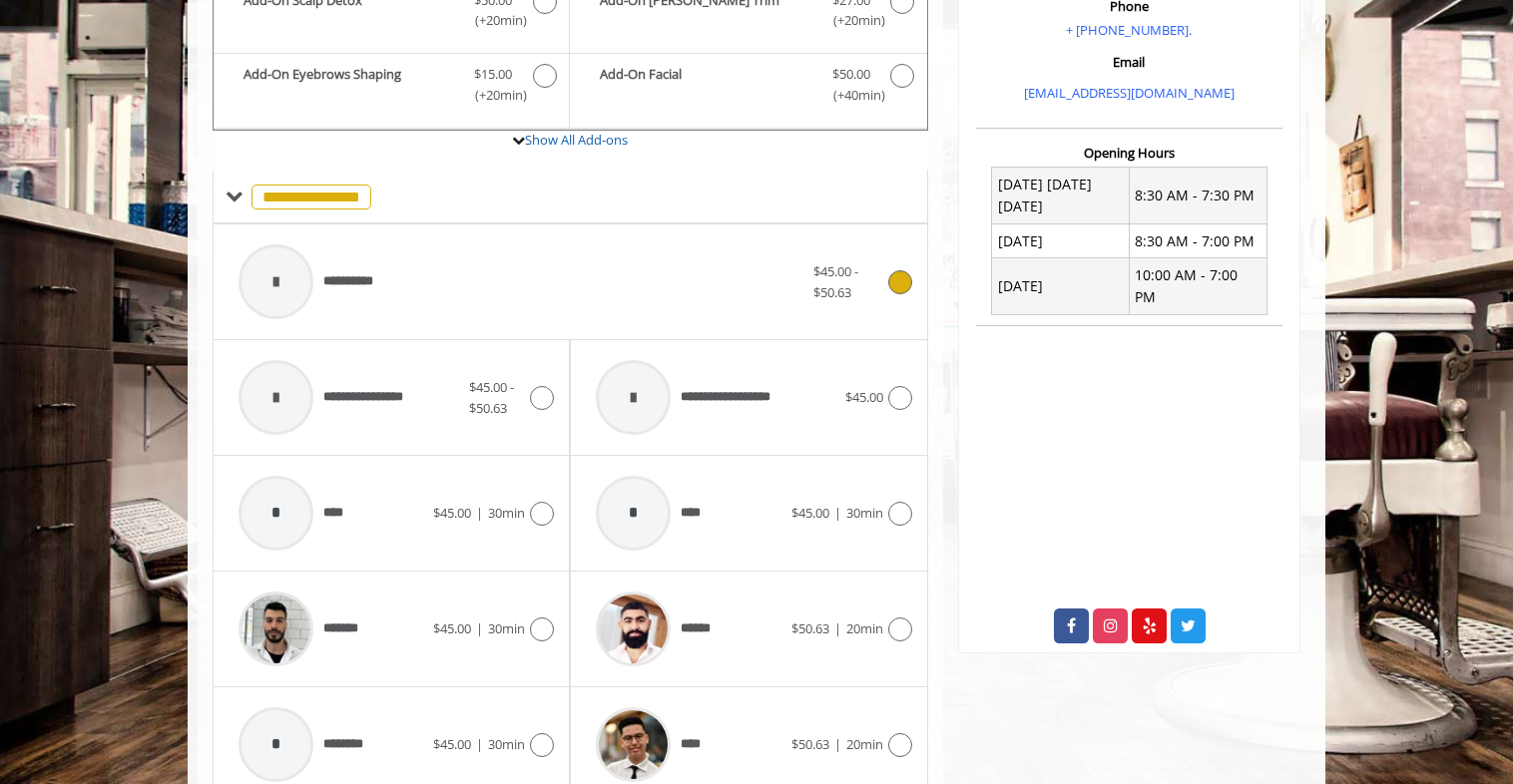 click on "$45.00 - $50.63" at bounding box center [862, 282] 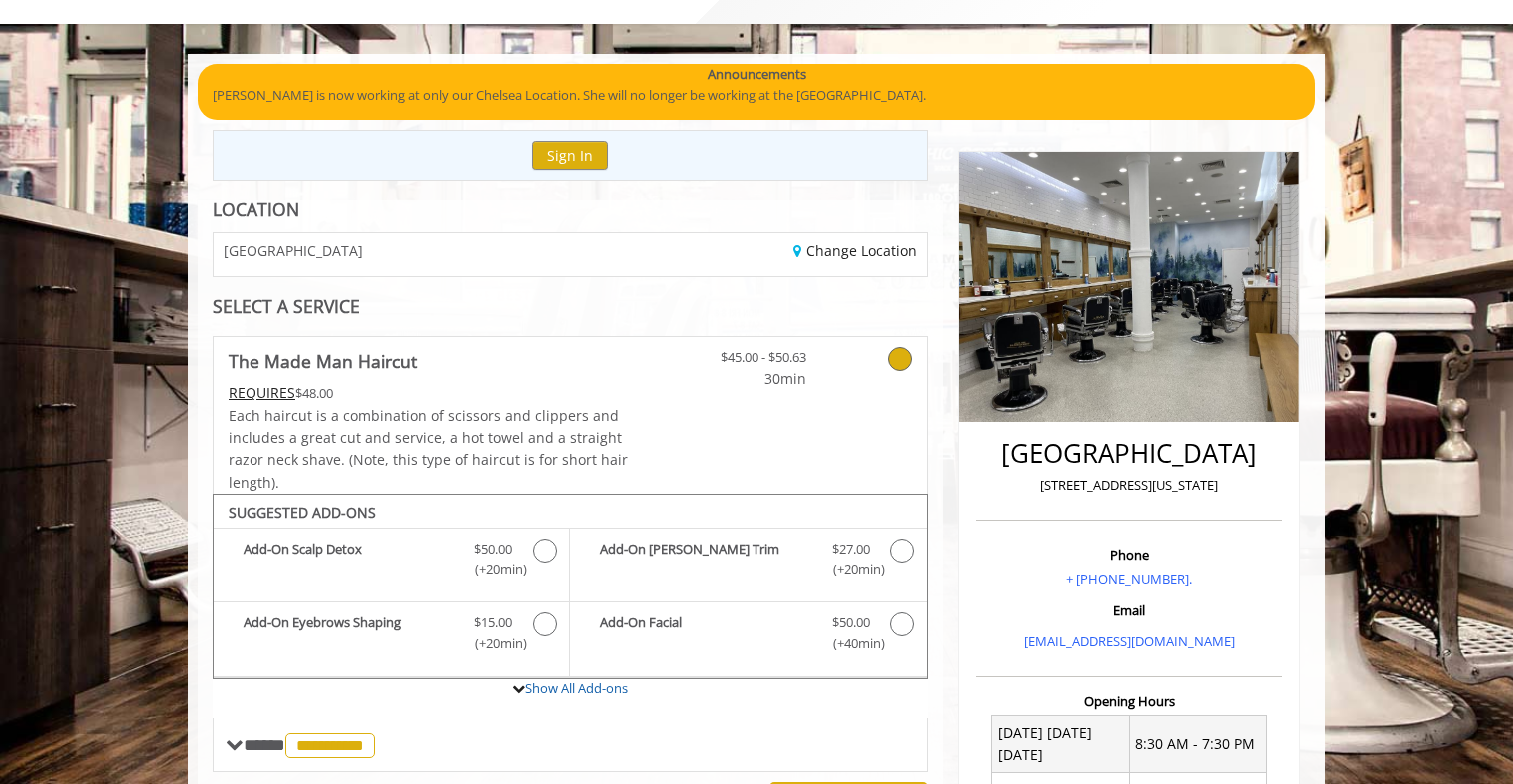 scroll, scrollTop: 0, scrollLeft: 0, axis: both 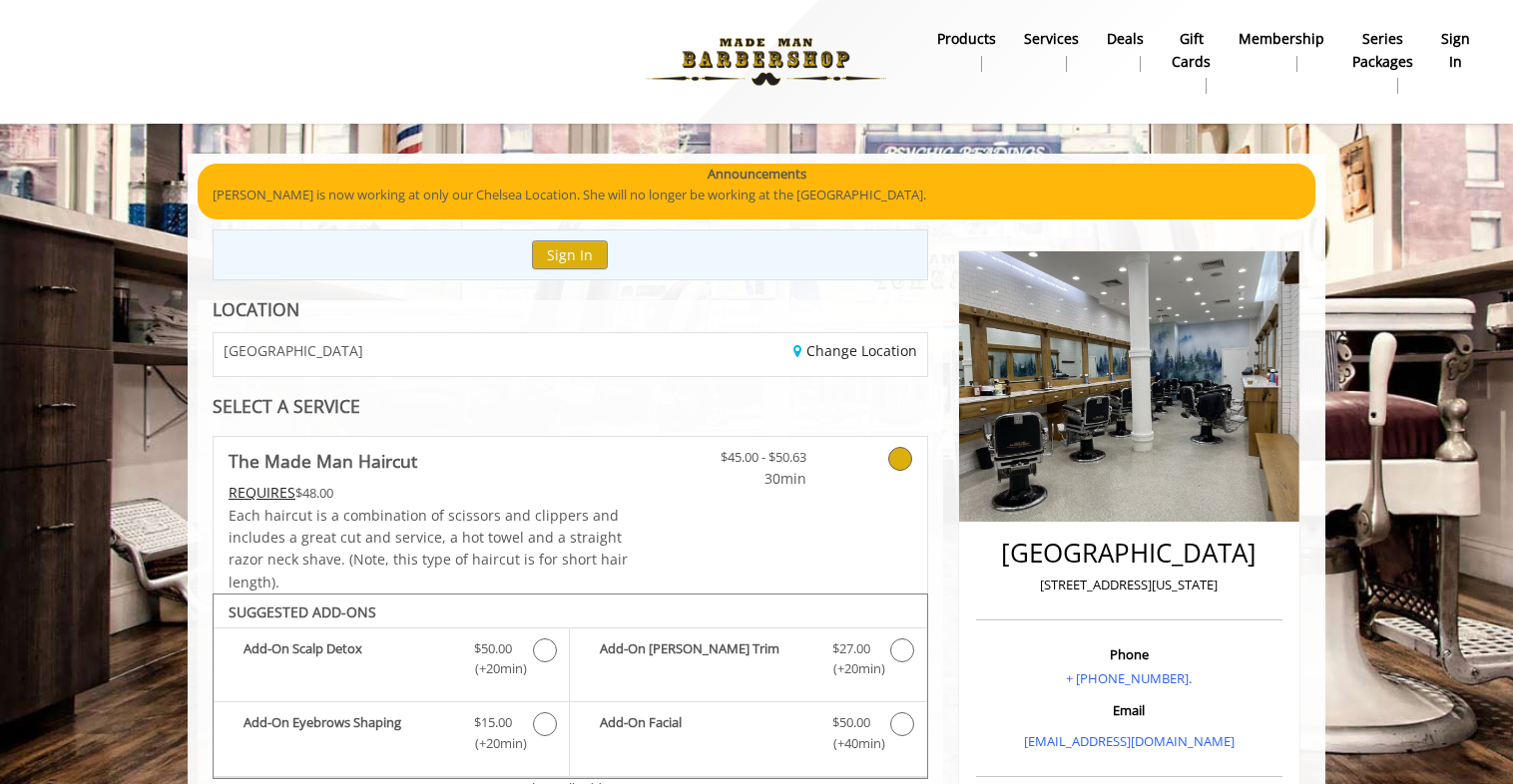 click on "gift cards" at bounding box center [1191, 50] 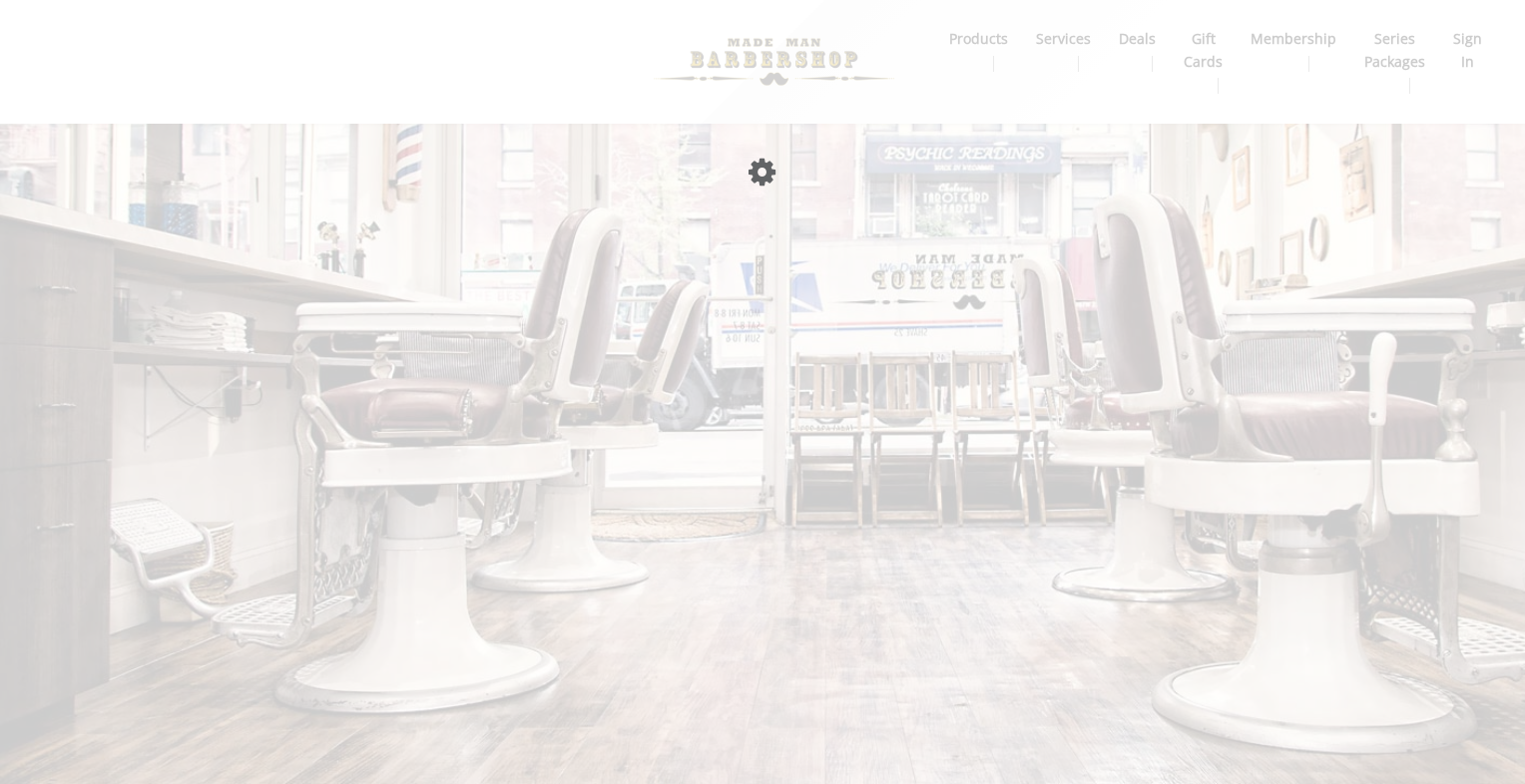 scroll, scrollTop: 0, scrollLeft: 0, axis: both 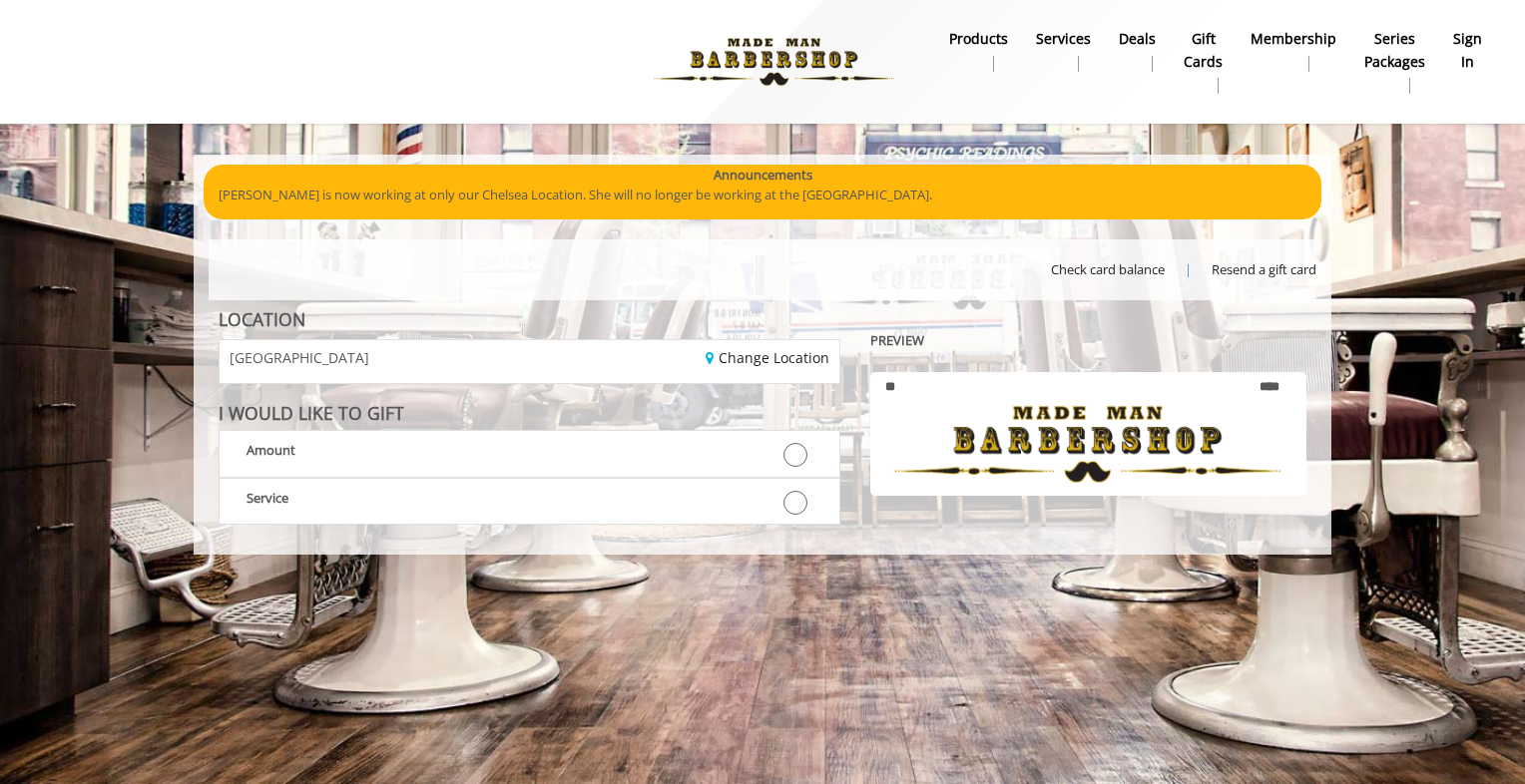 click on "gift cards" at bounding box center (1203, 50) 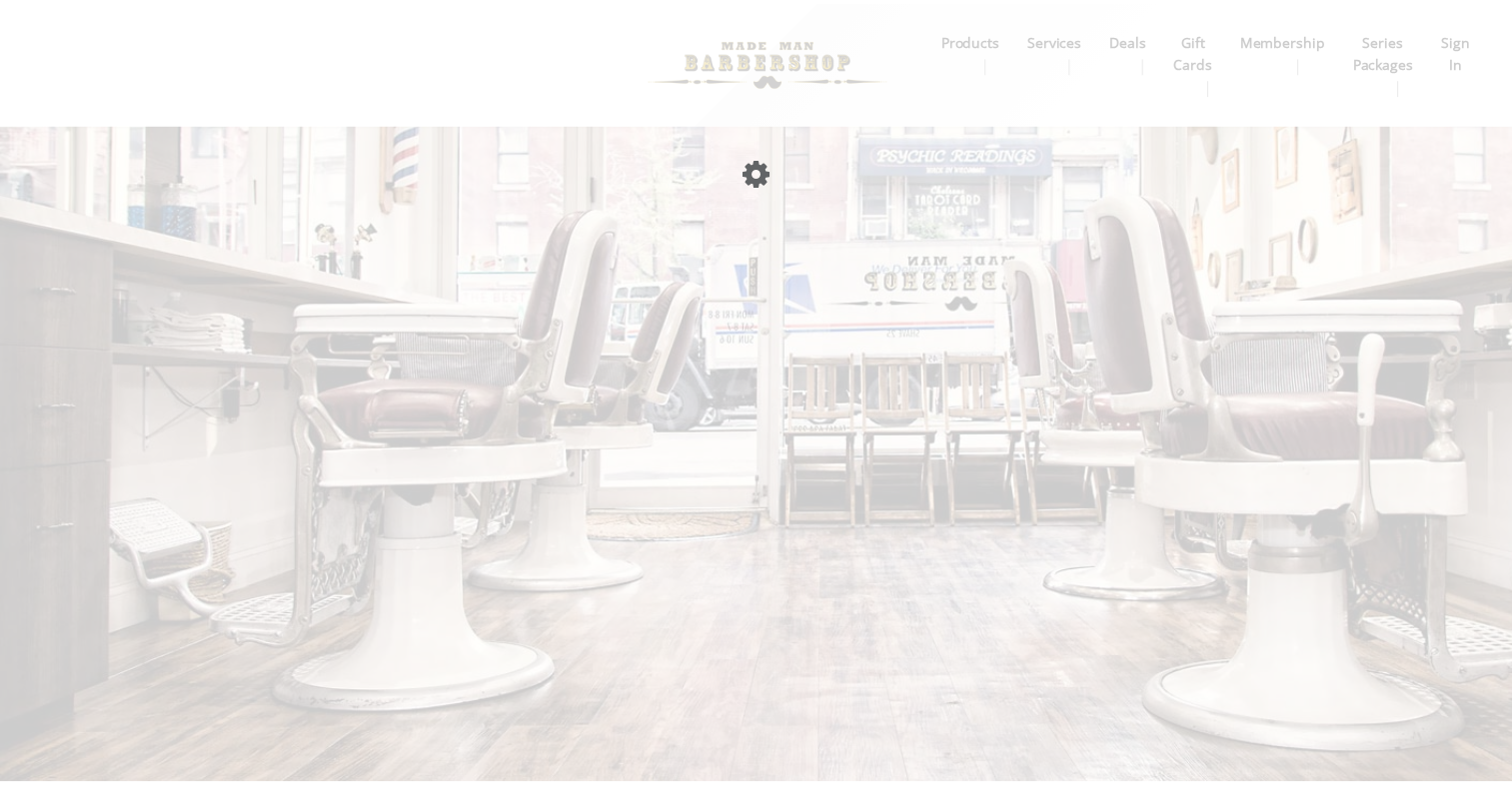 scroll, scrollTop: 0, scrollLeft: 0, axis: both 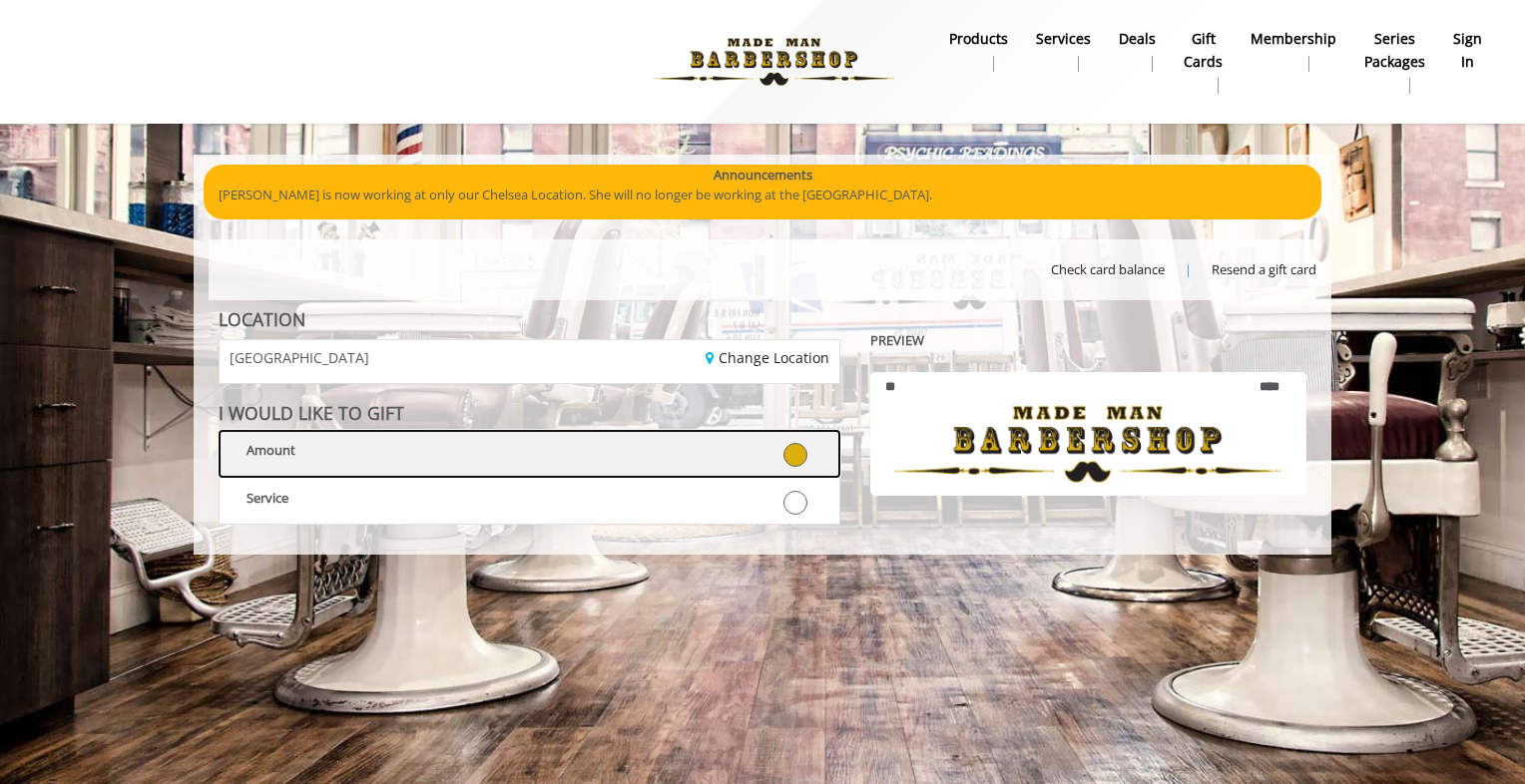 click at bounding box center [795, 455] 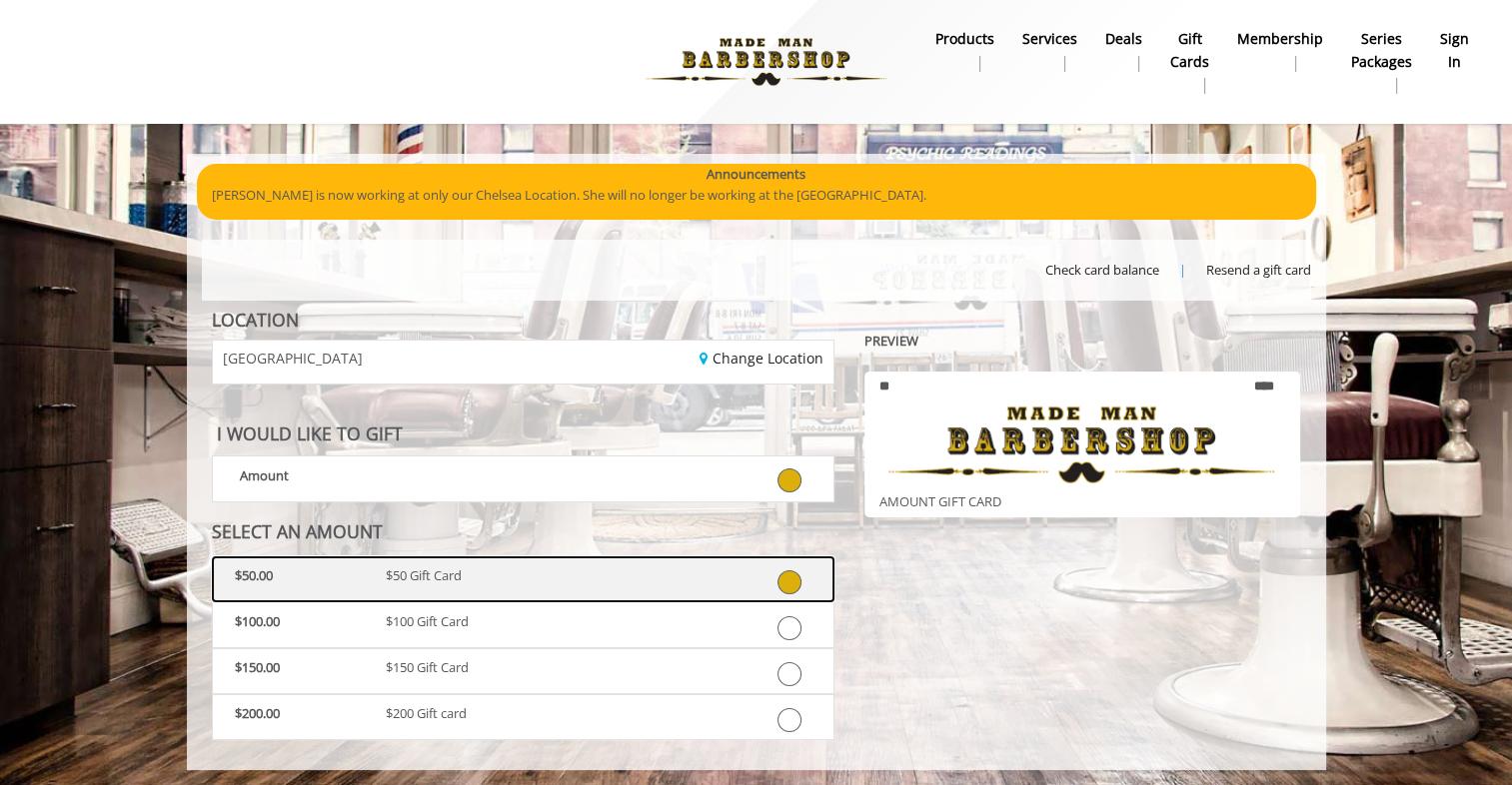 click at bounding box center [789, 582] 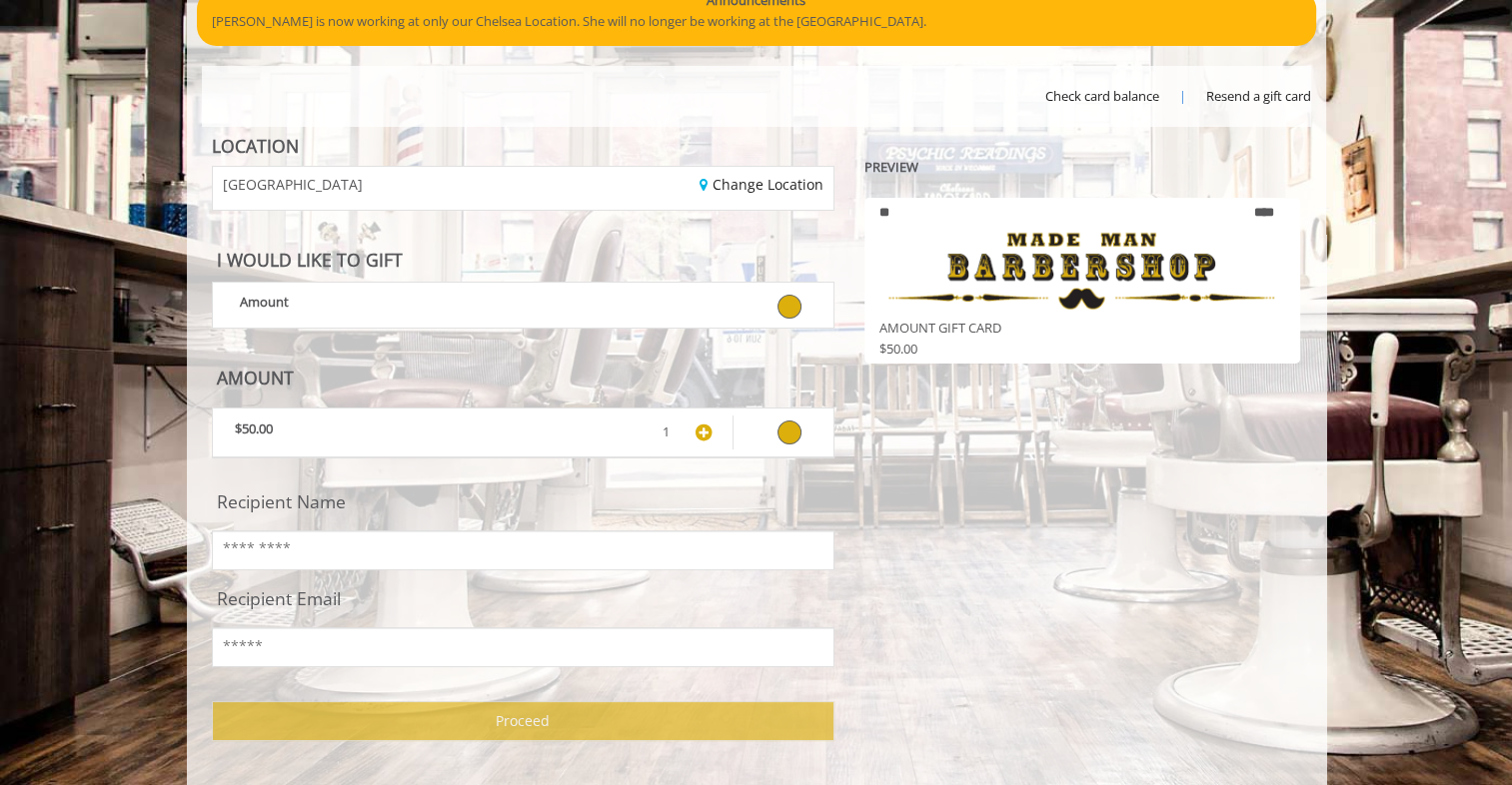 scroll, scrollTop: 200, scrollLeft: 0, axis: vertical 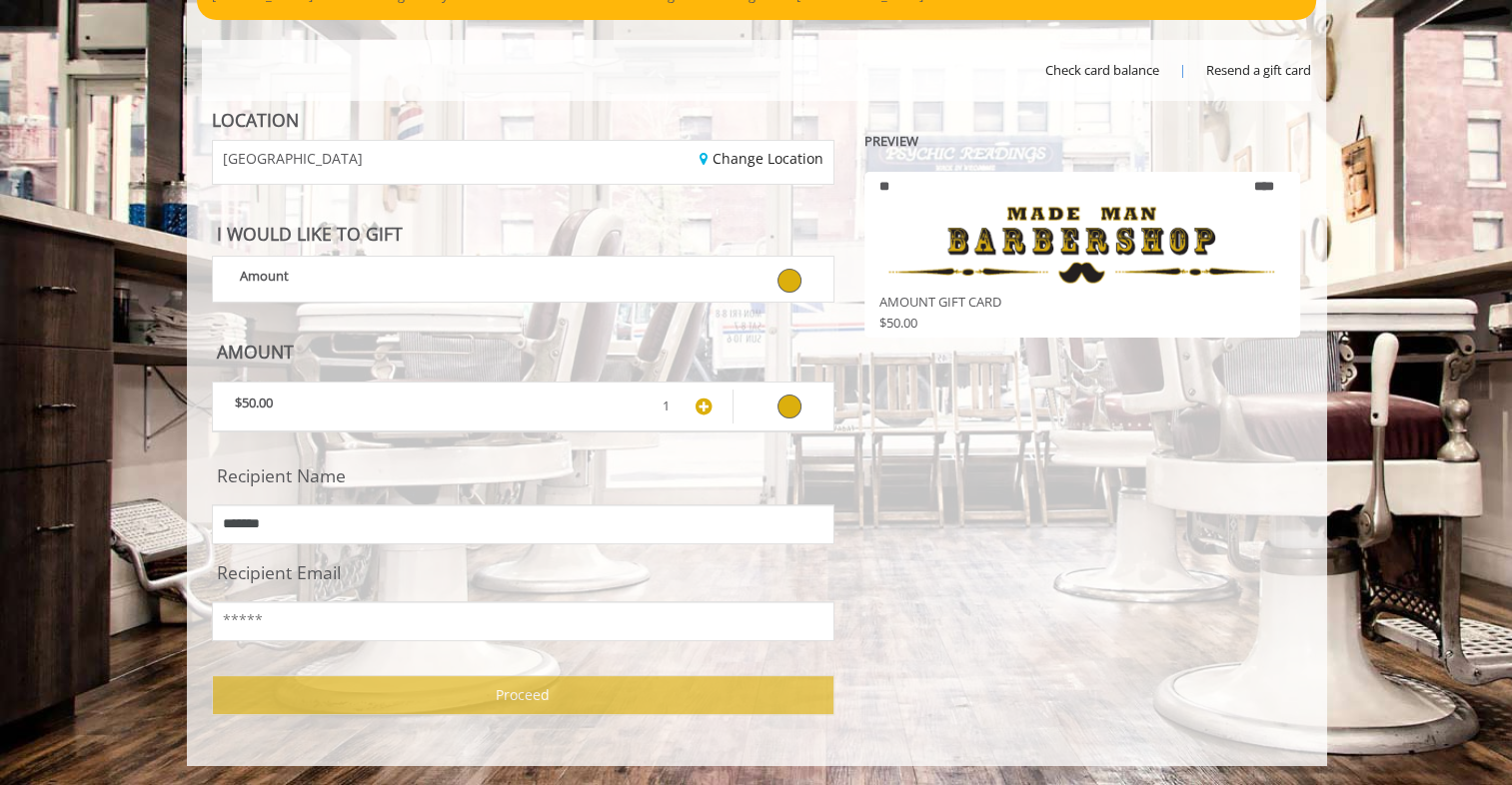 type on "*******" 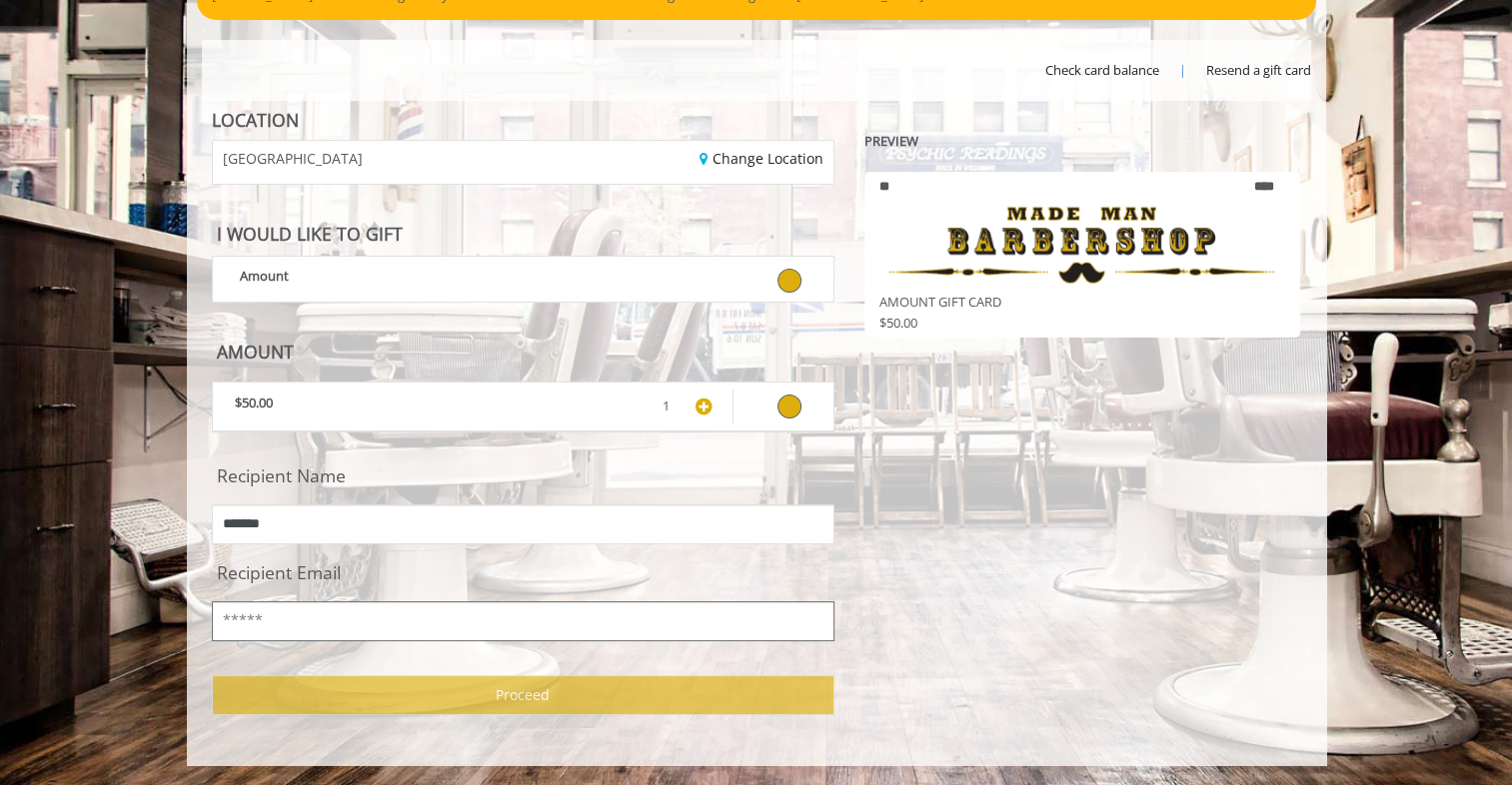 scroll, scrollTop: 0, scrollLeft: 0, axis: both 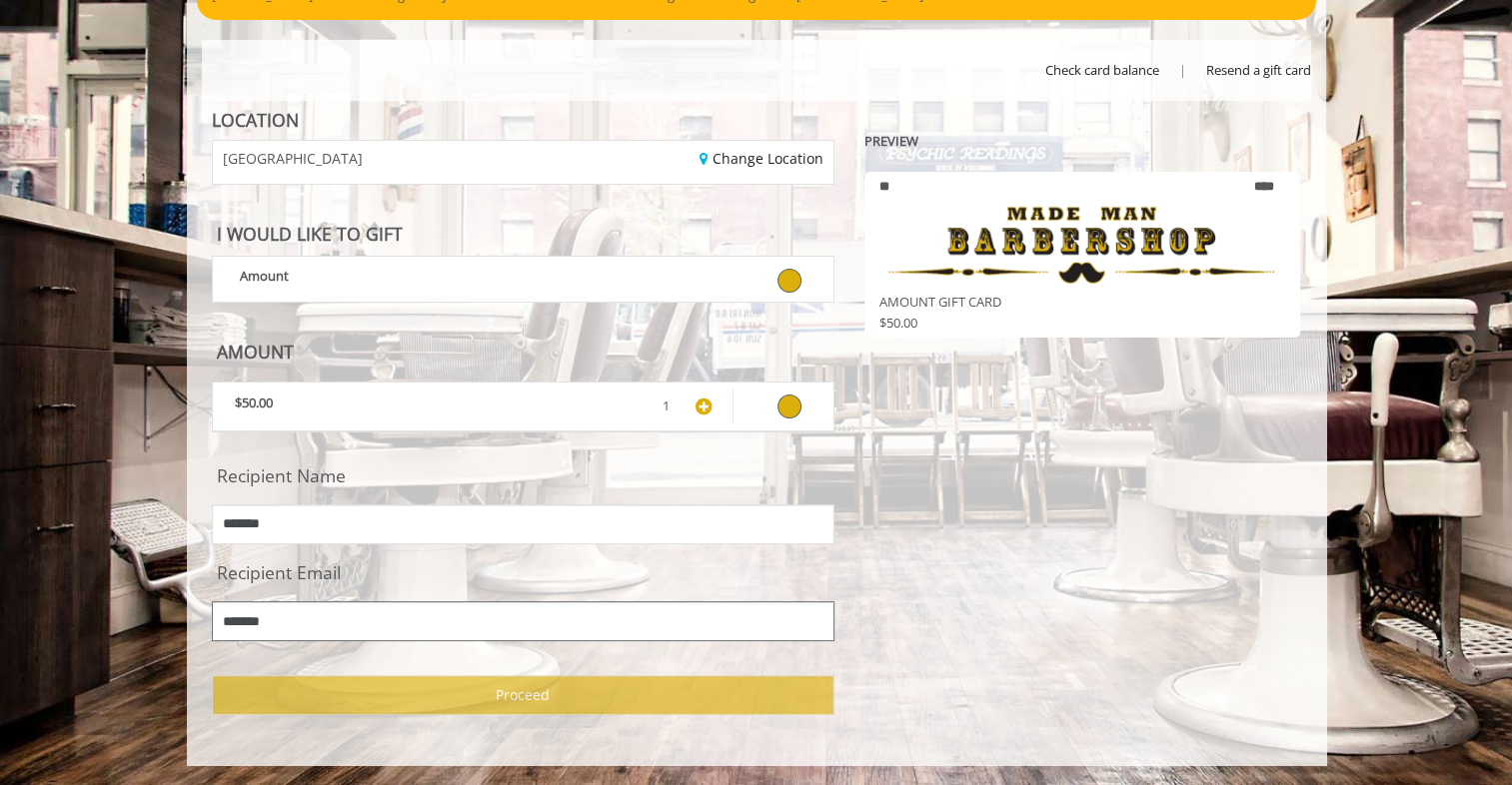 type on "**********" 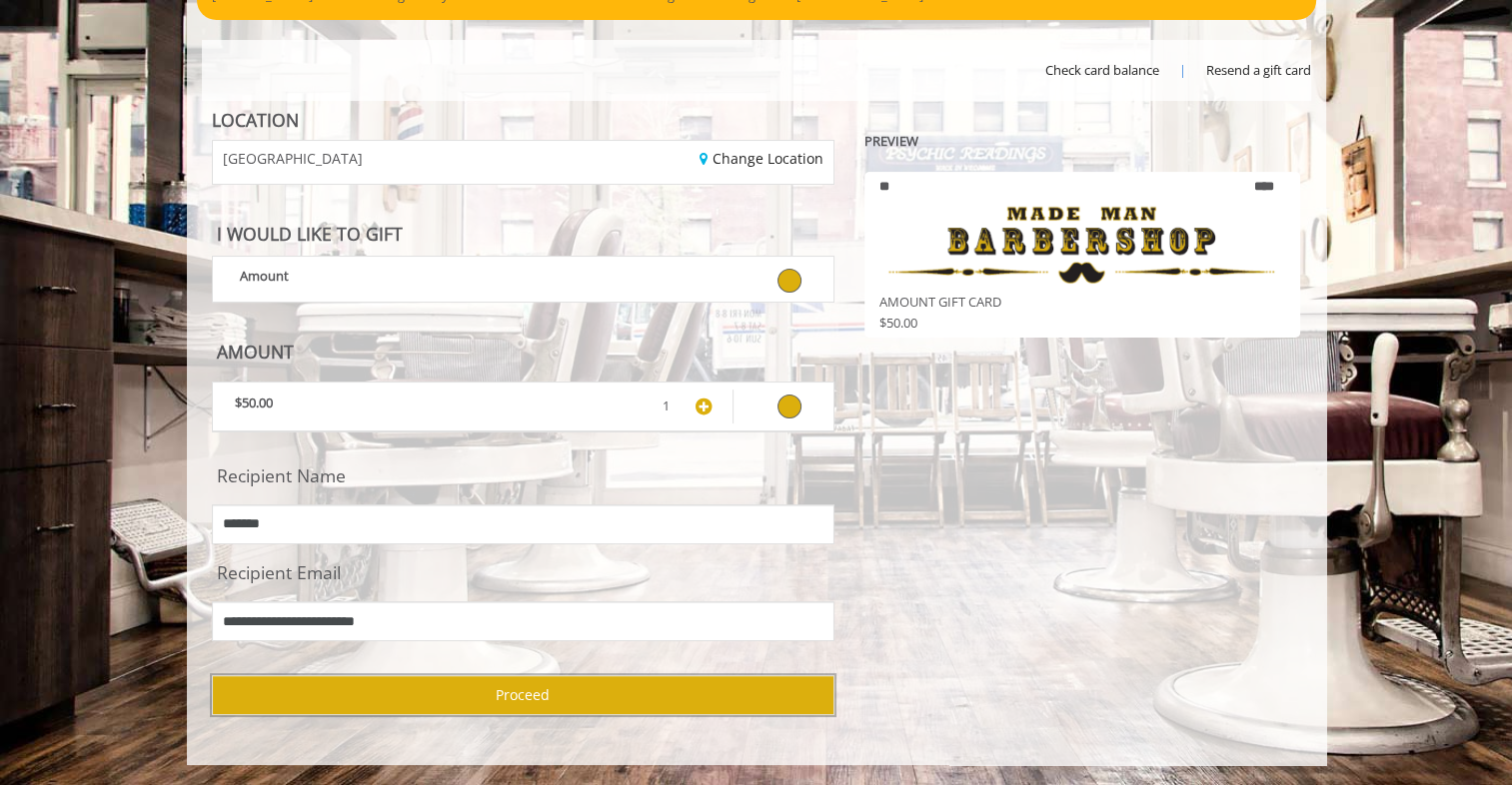 type 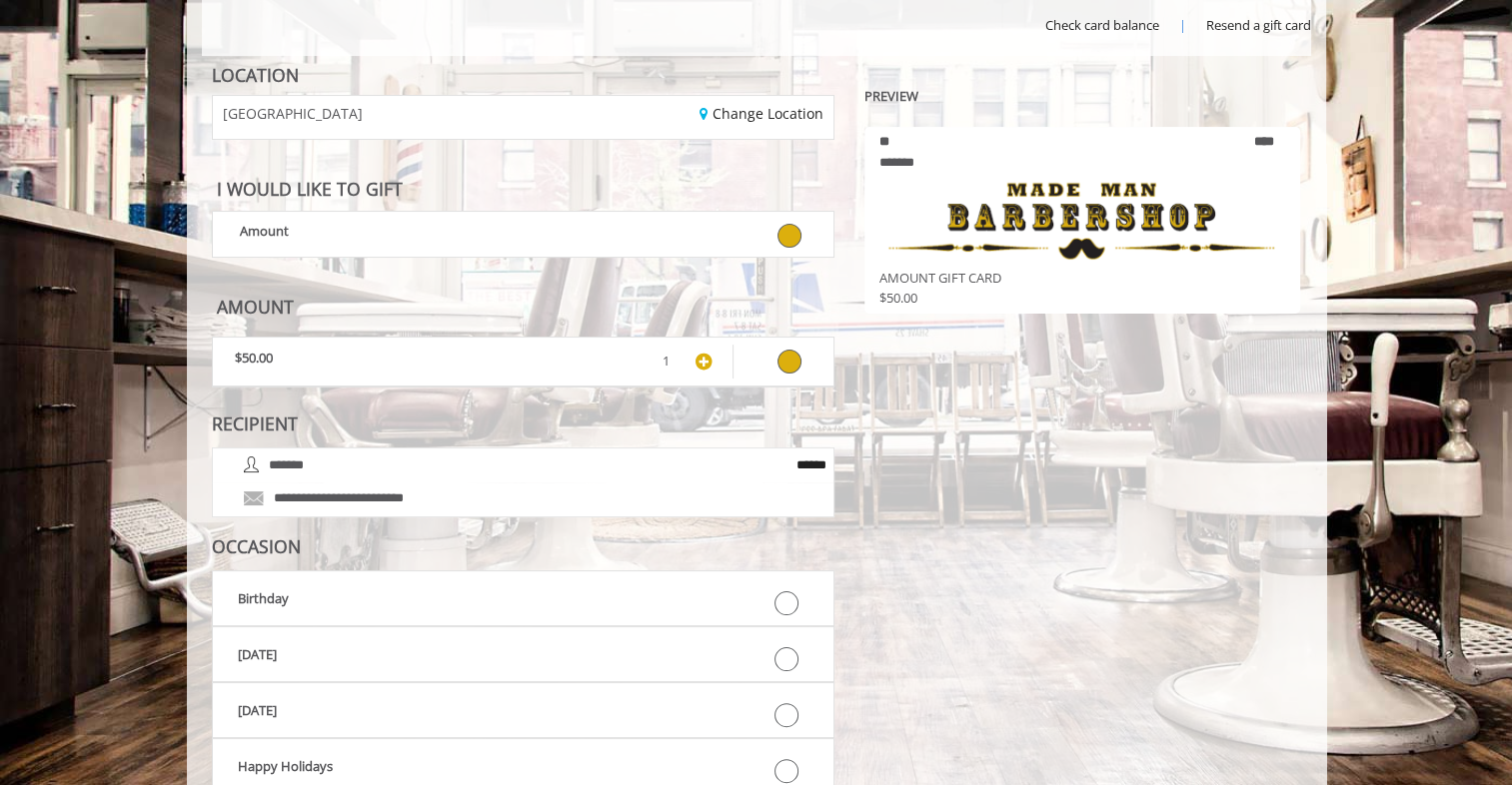 scroll, scrollTop: 301, scrollLeft: 0, axis: vertical 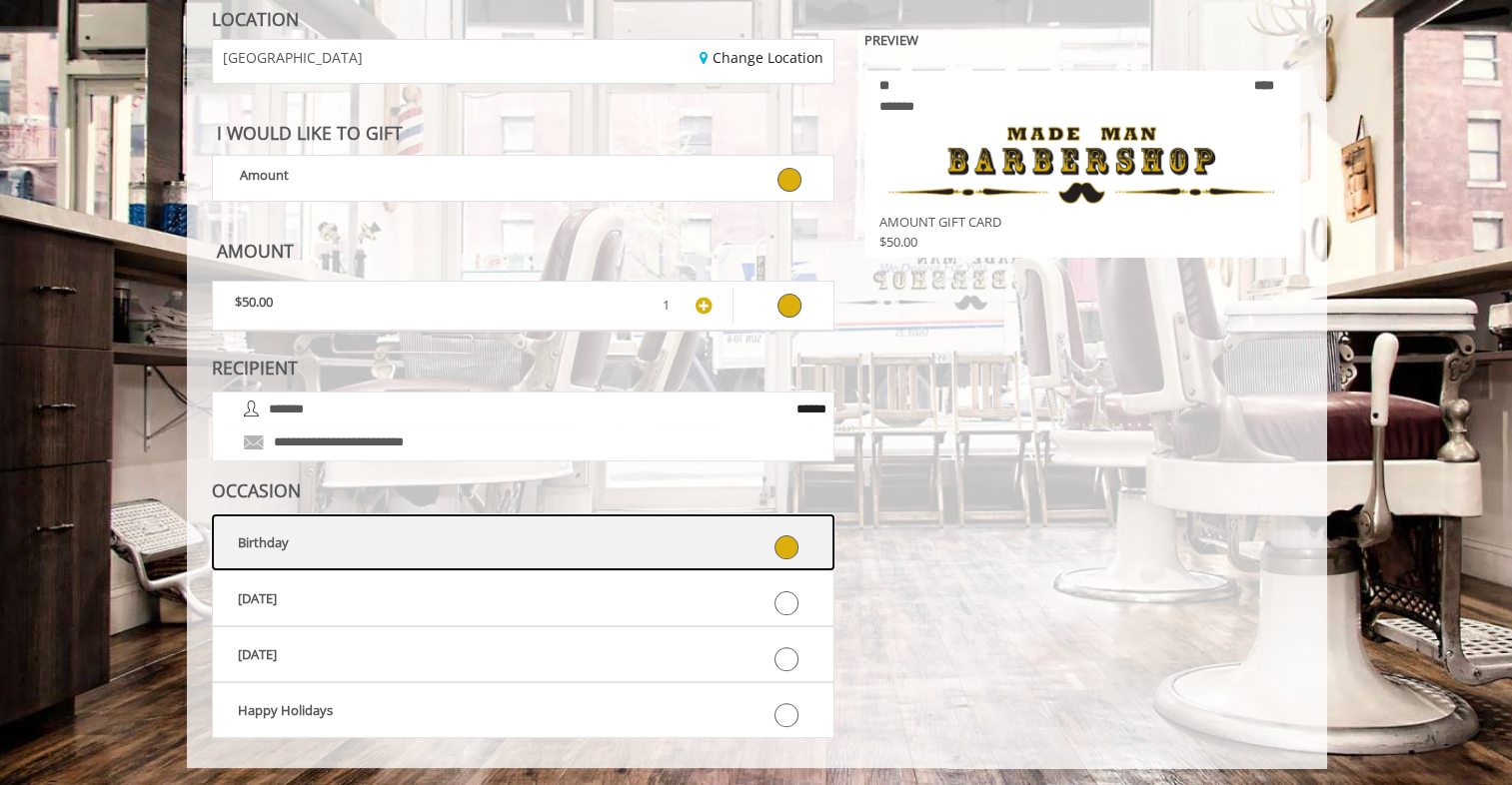 click at bounding box center (765, 542) 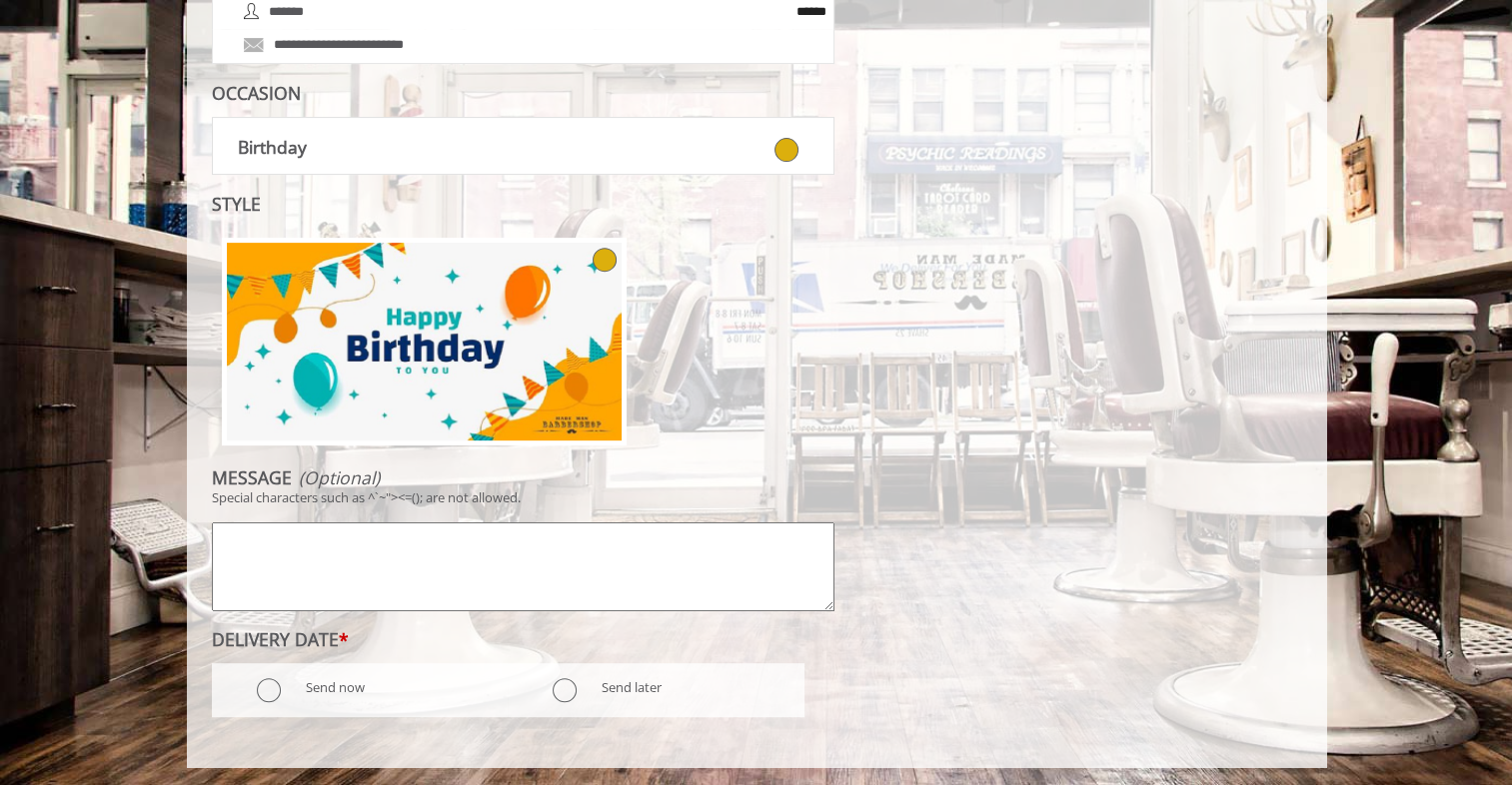scroll, scrollTop: 698, scrollLeft: 0, axis: vertical 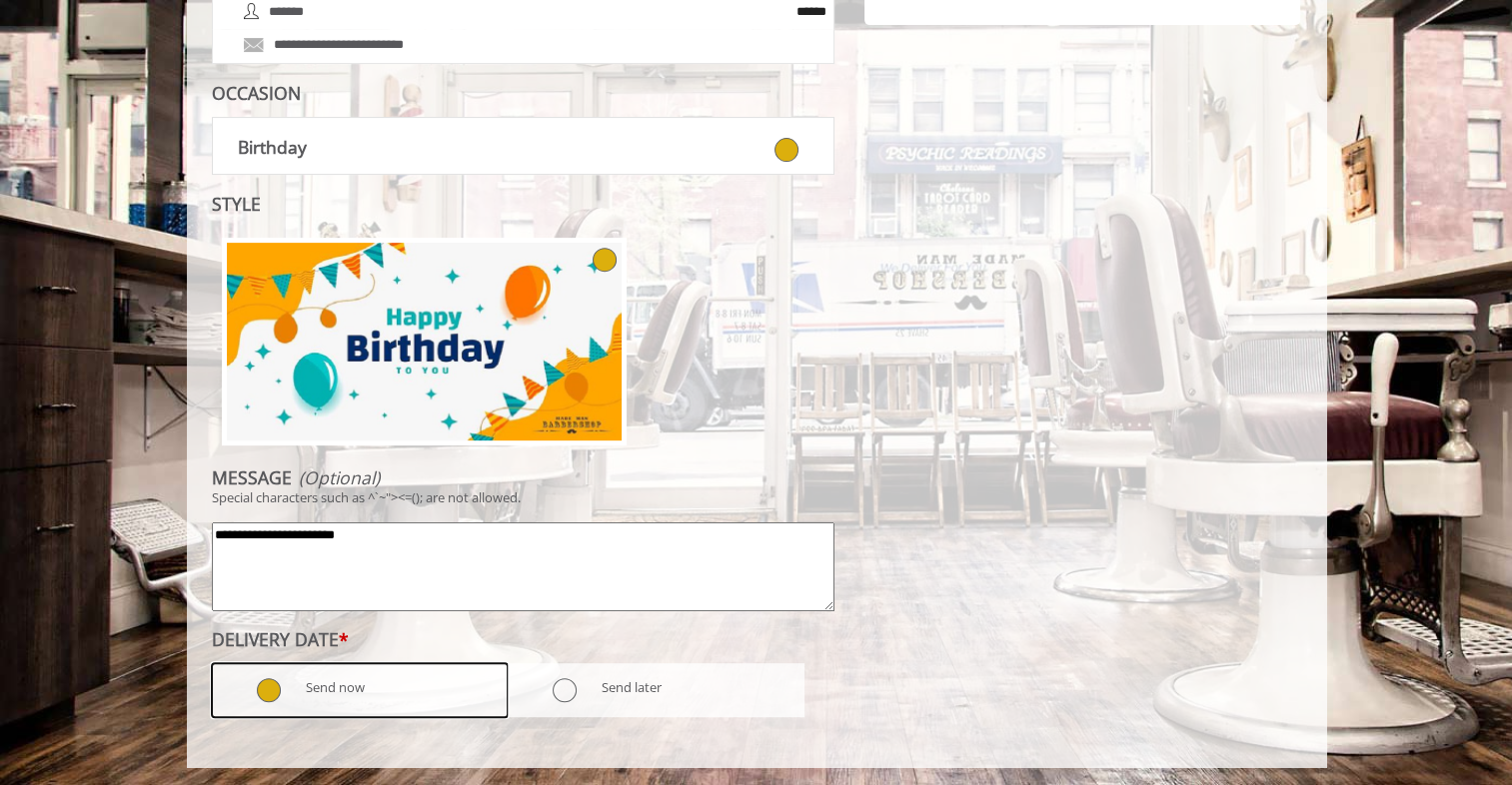type on "**********" 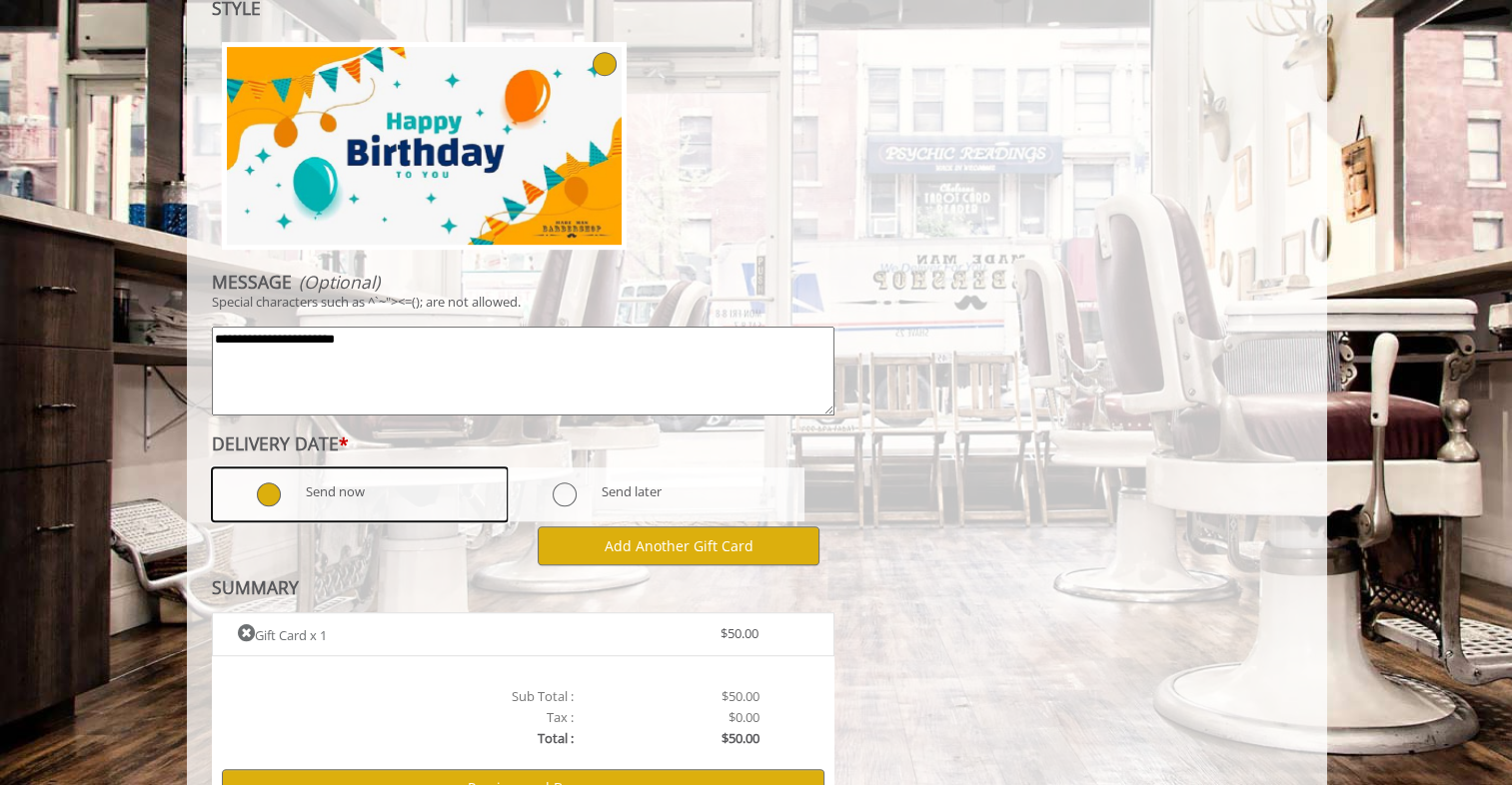 scroll, scrollTop: 1003, scrollLeft: 0, axis: vertical 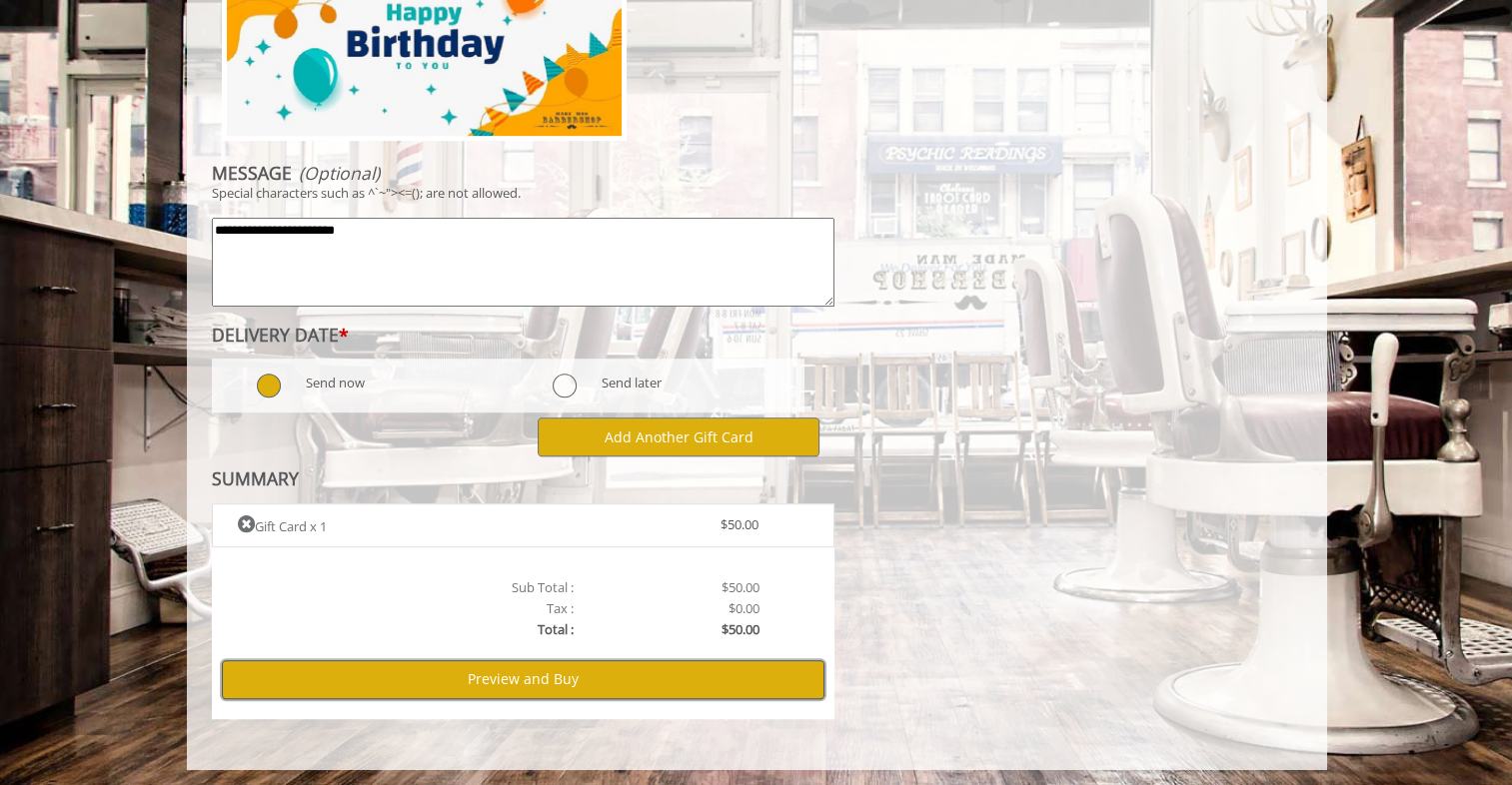 click on "Preview and Buy" at bounding box center (523, 679) 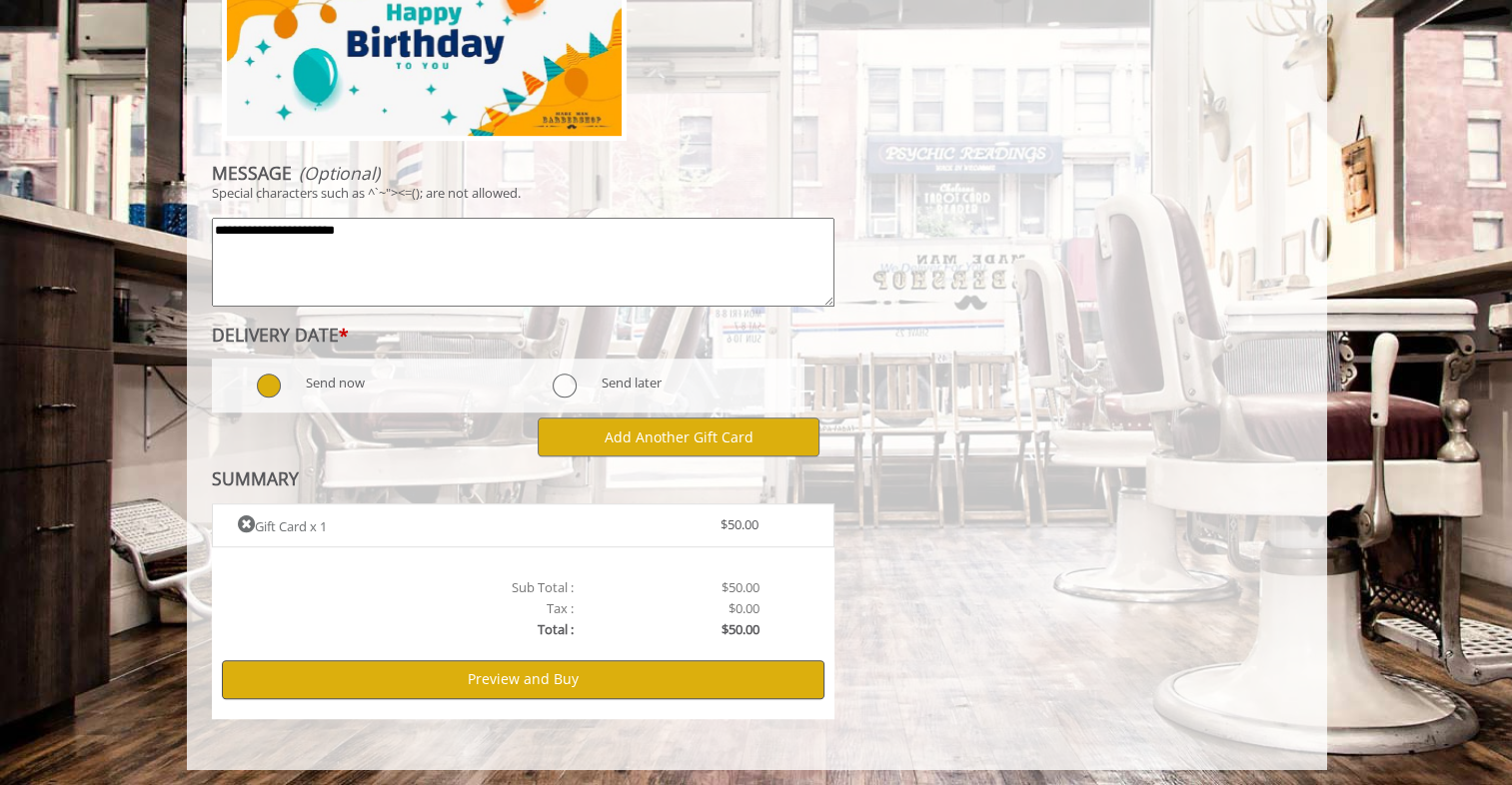 scroll, scrollTop: 0, scrollLeft: 0, axis: both 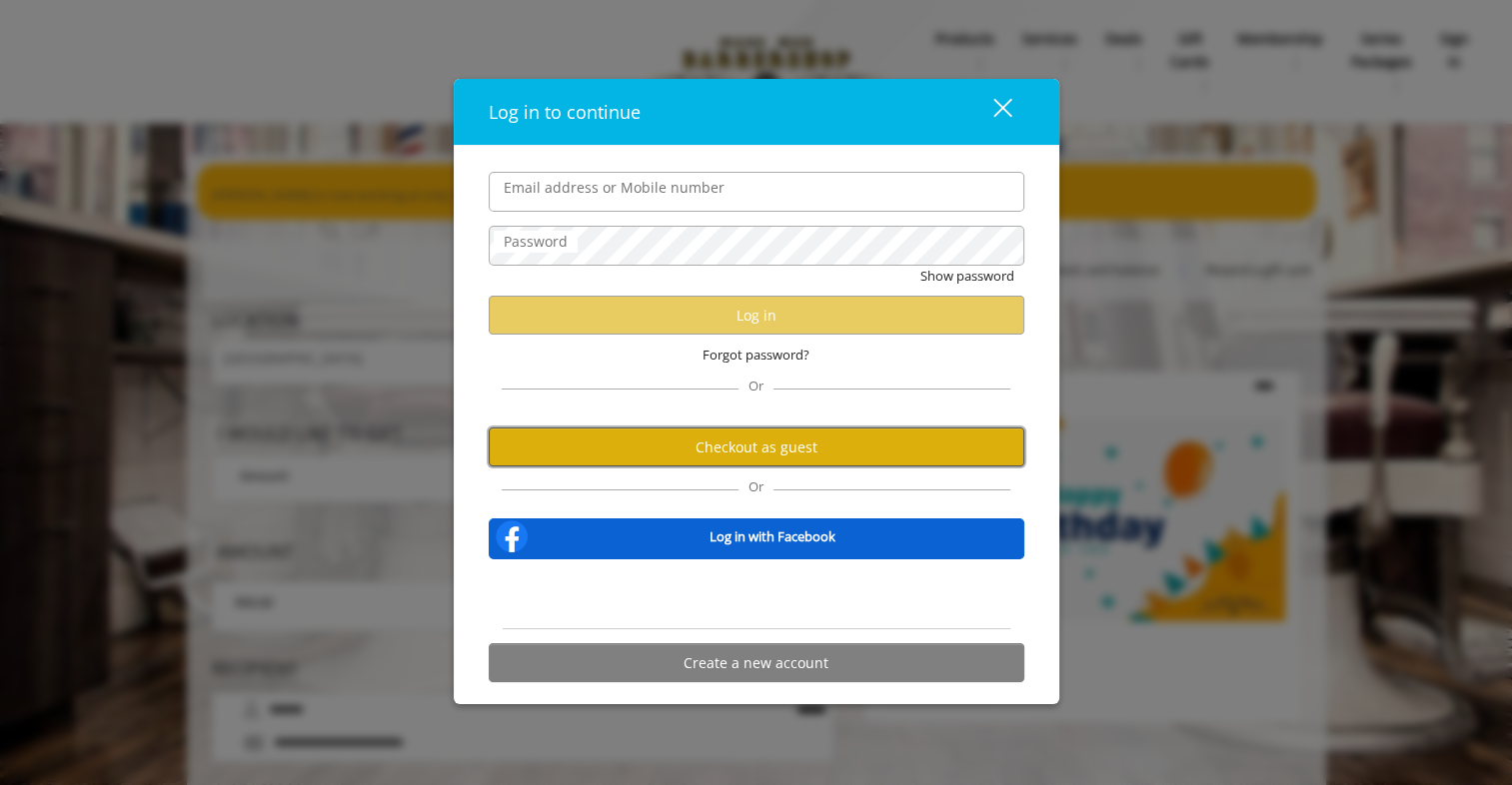 click on "Checkout as guest" at bounding box center (756, 446) 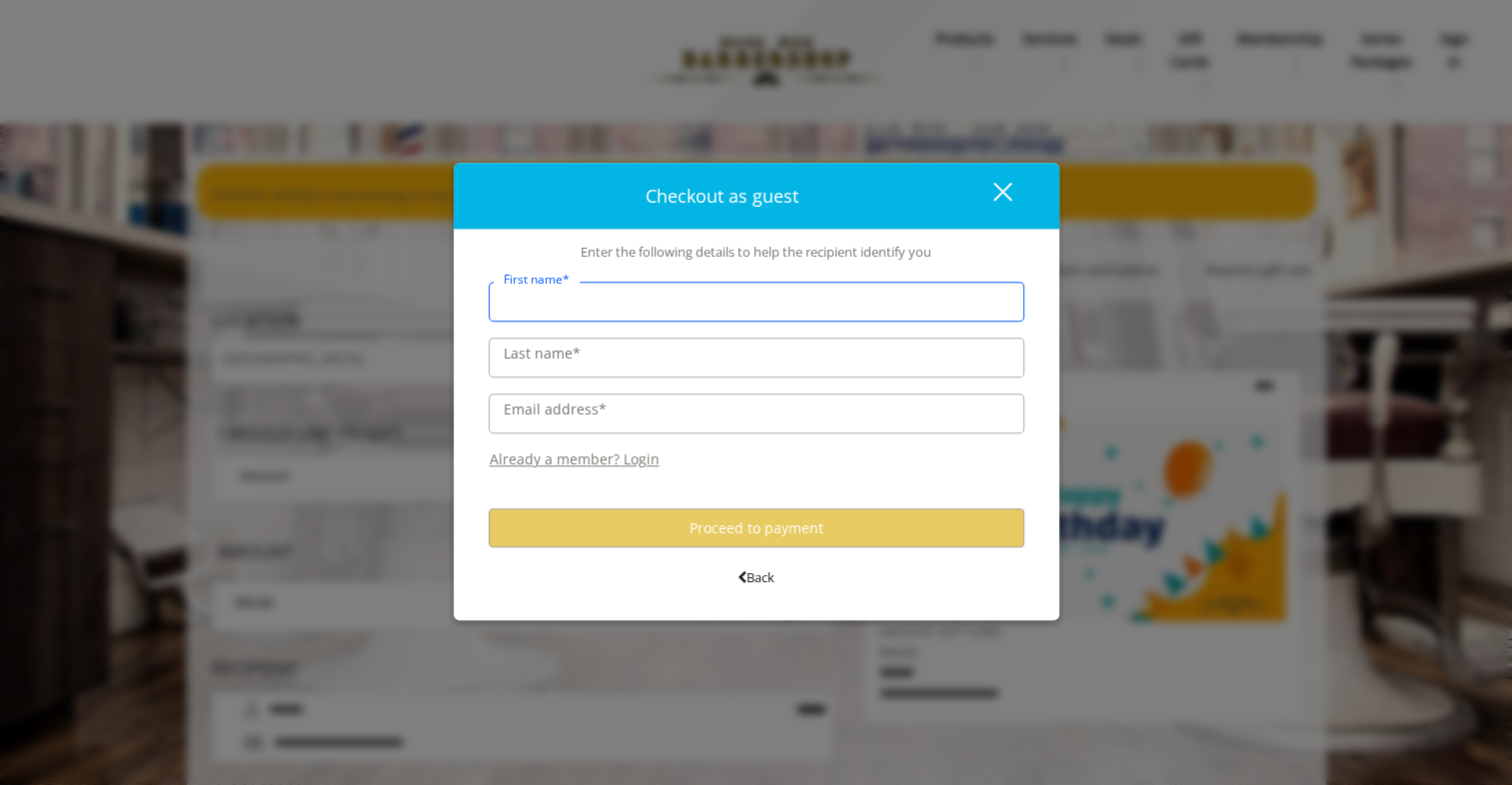 click on "First name*" at bounding box center [756, 303] 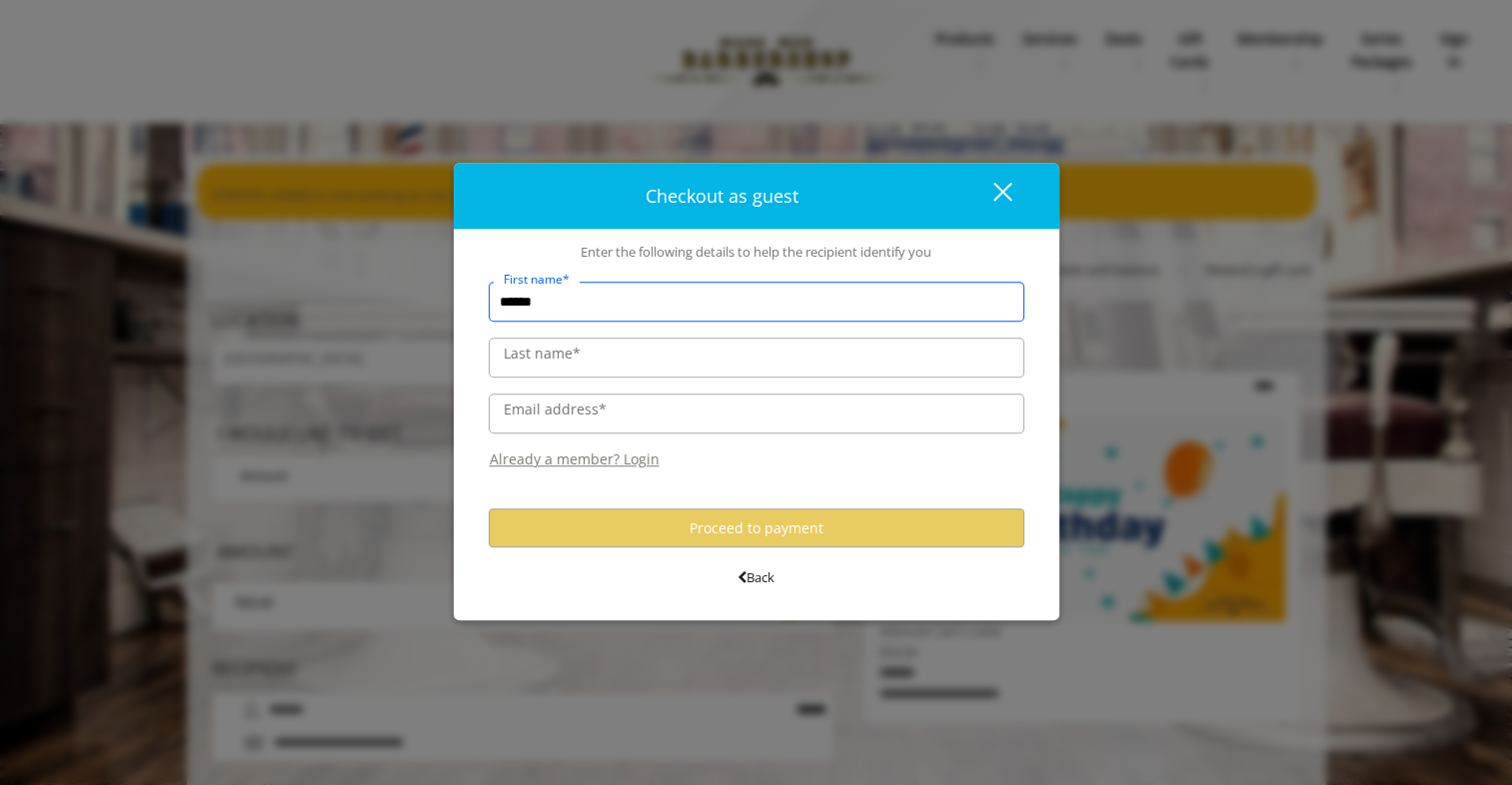 type on "******" 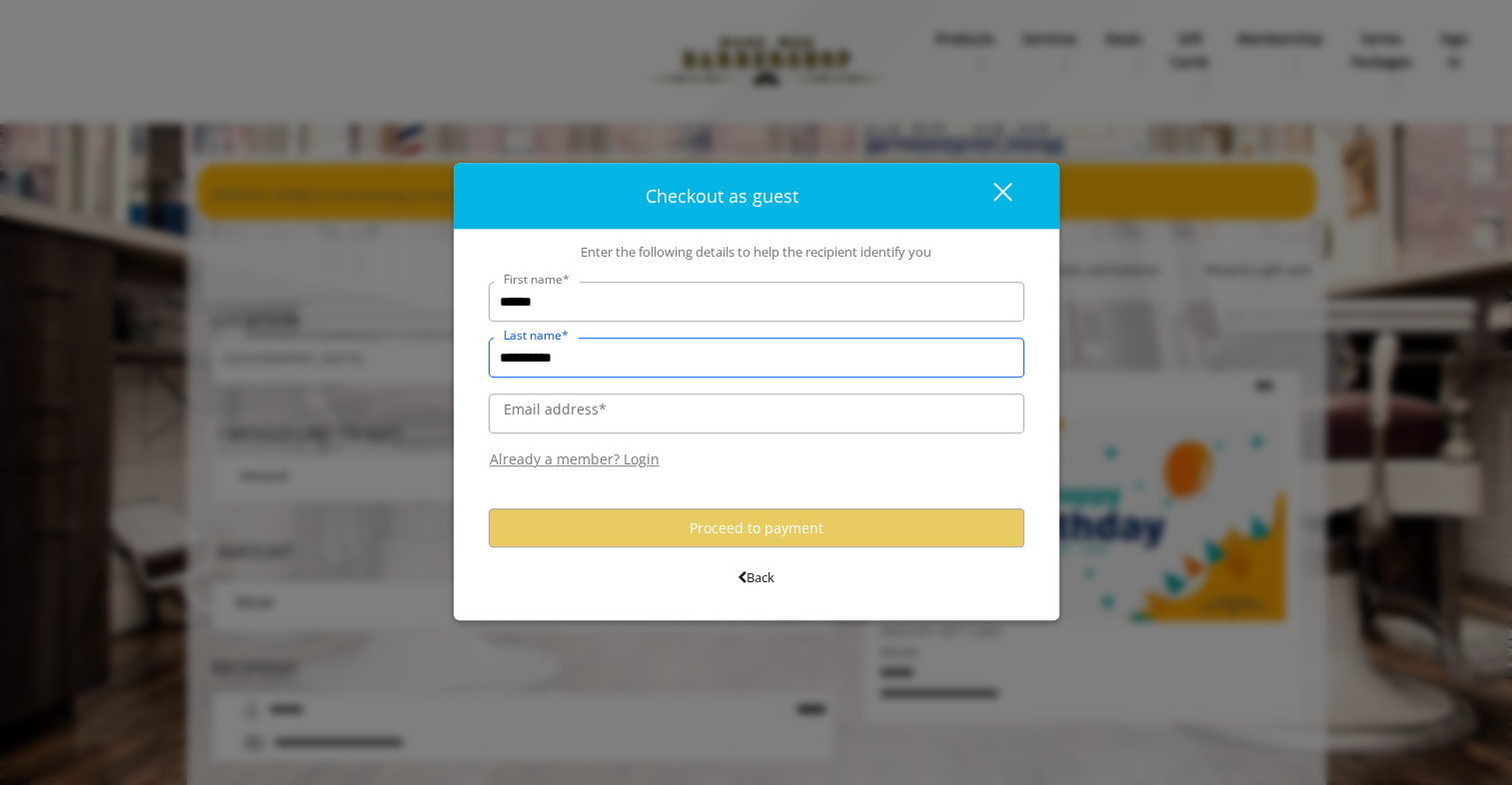 type on "**********" 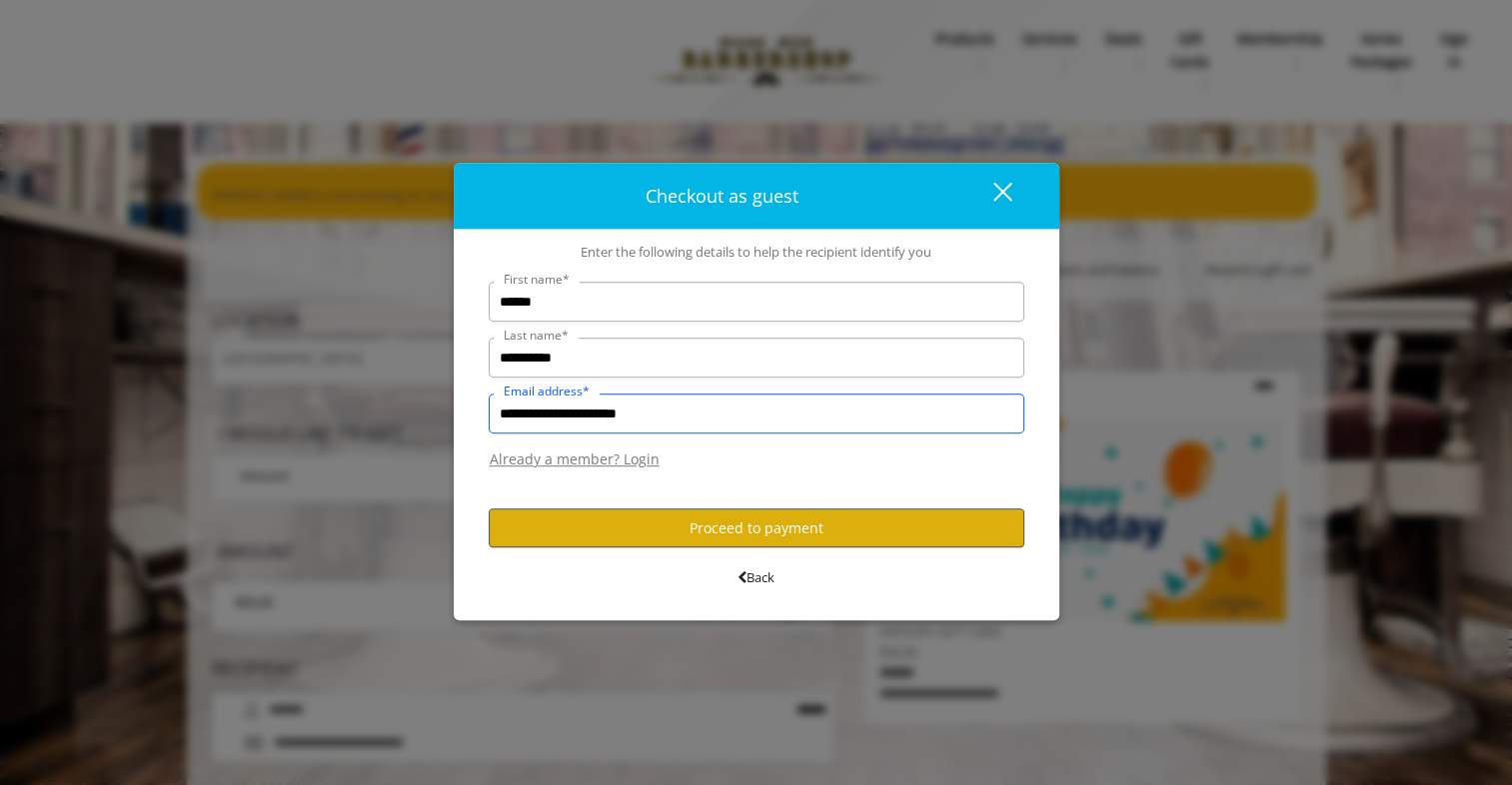 type on "**********" 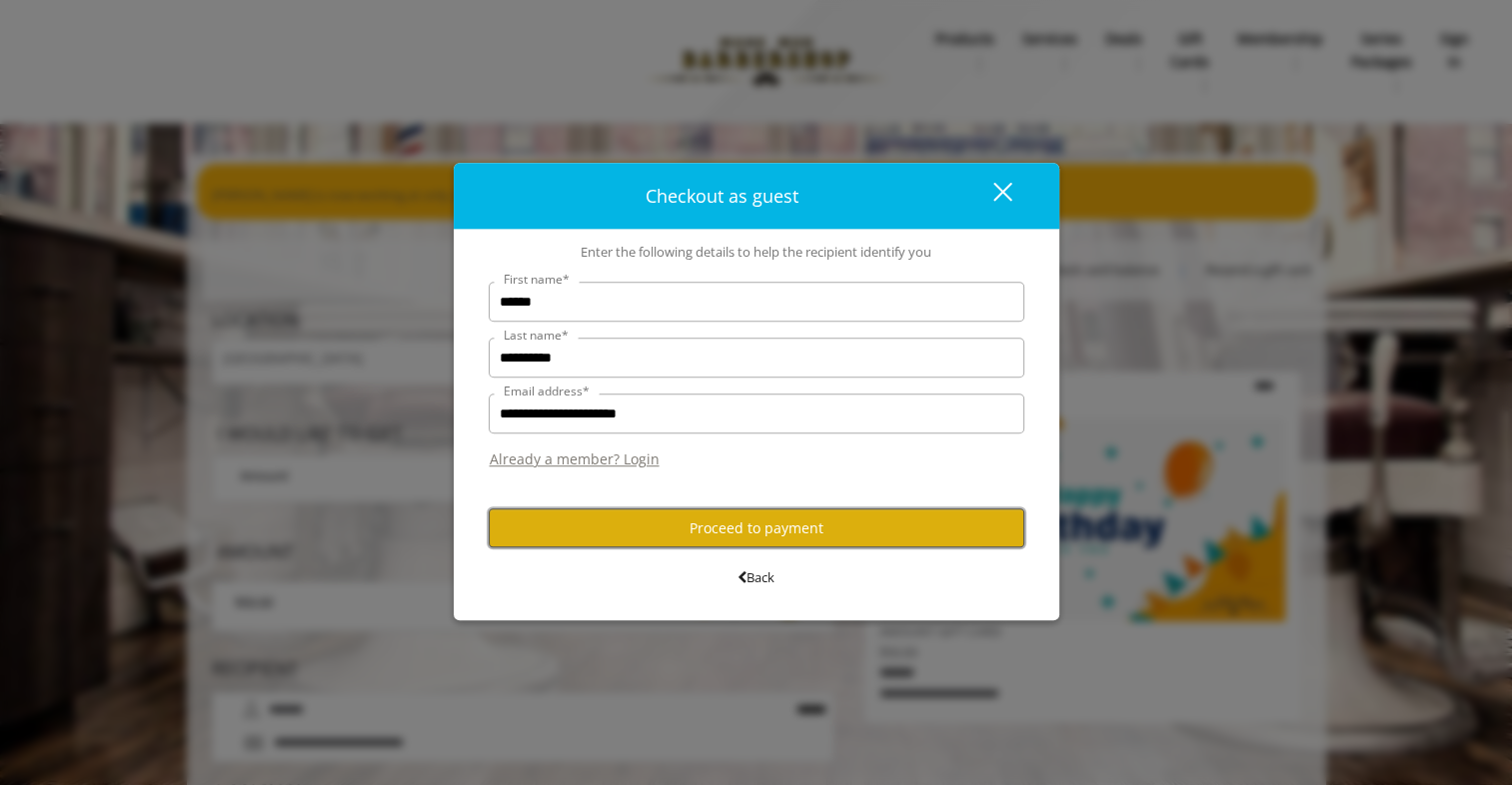 click on "Proceed to payment" at bounding box center (756, 527) 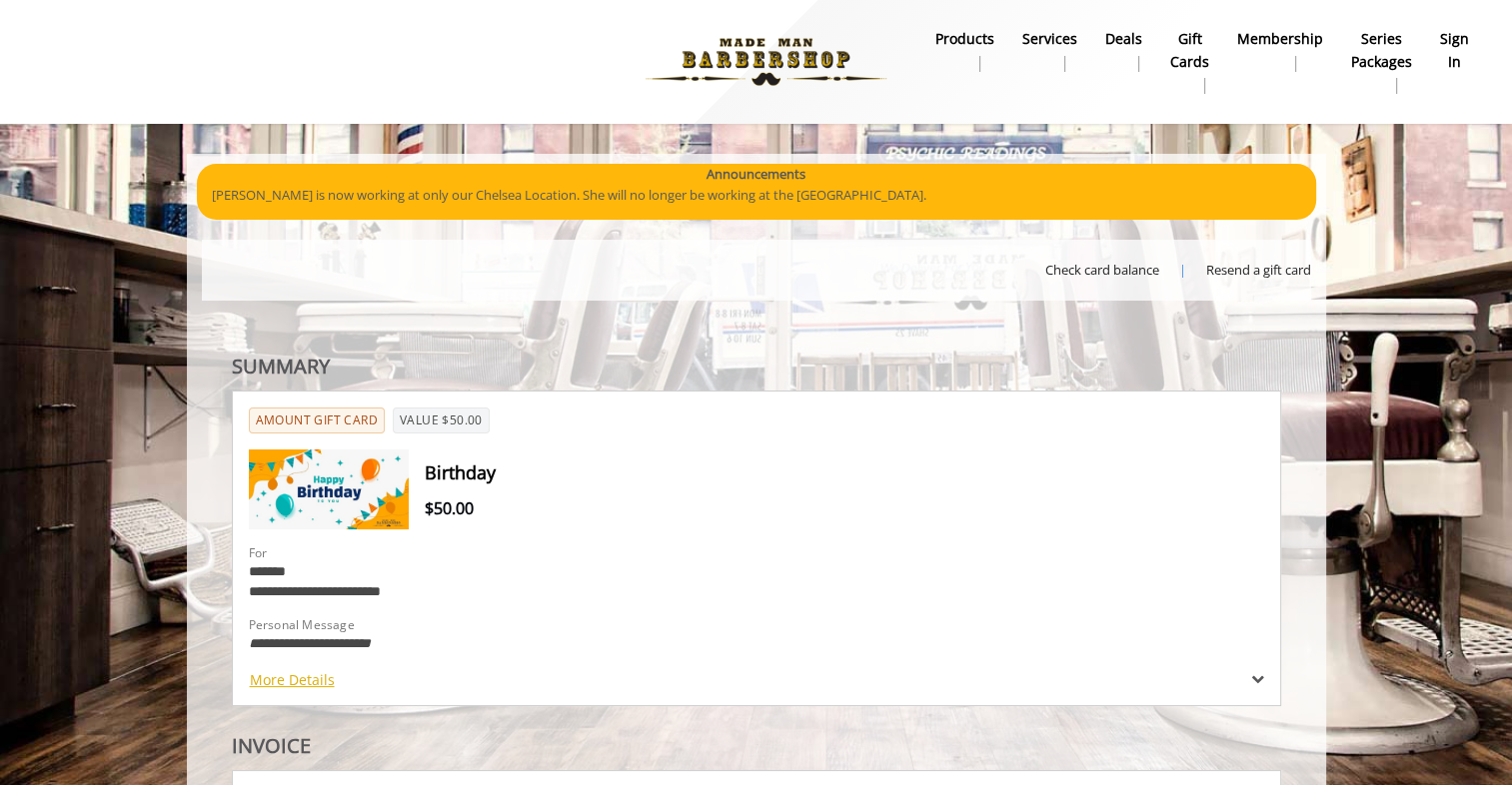 scroll, scrollTop: 0, scrollLeft: 0, axis: both 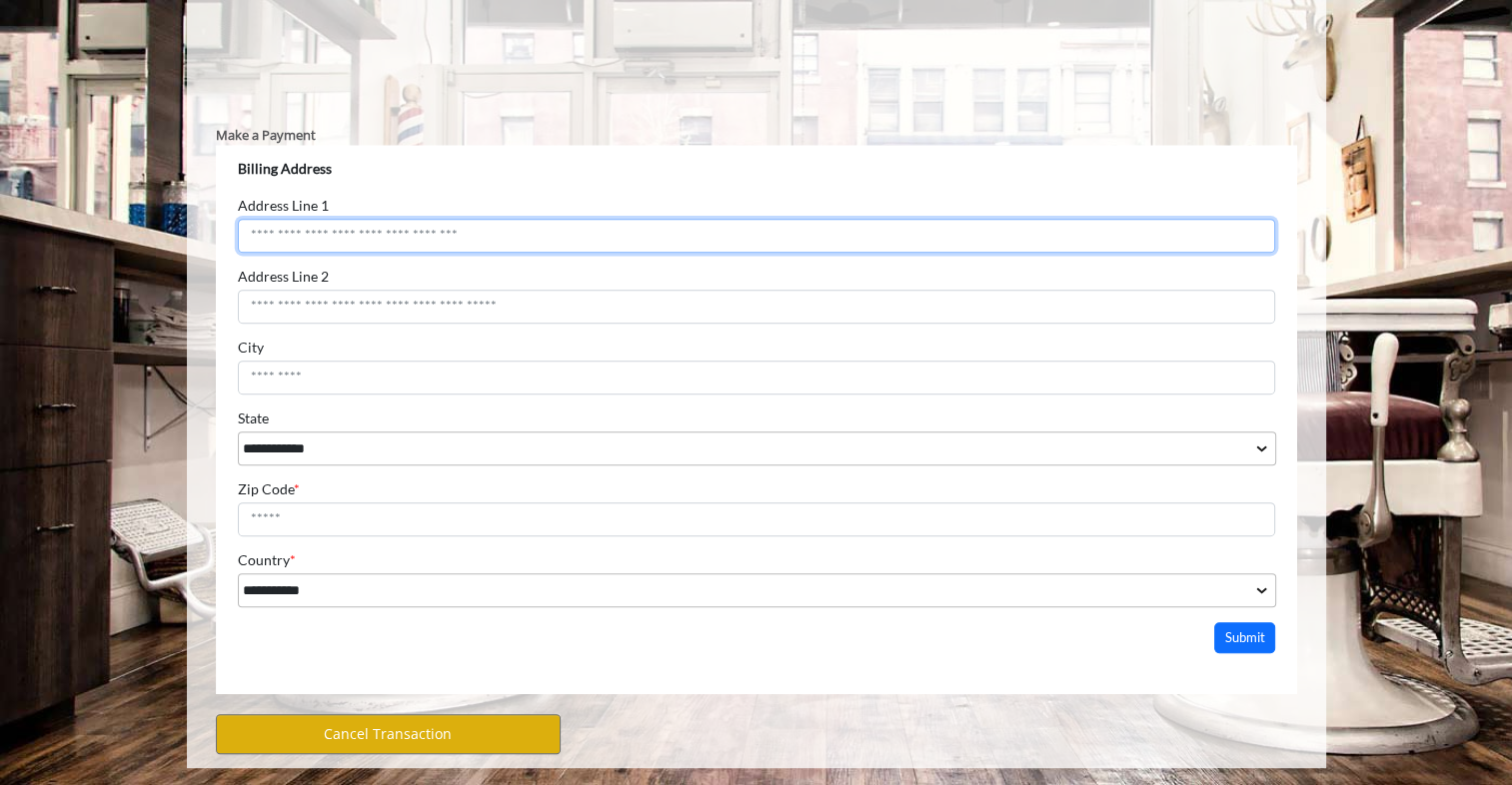 click on "Address Line 1" at bounding box center [756, 236] 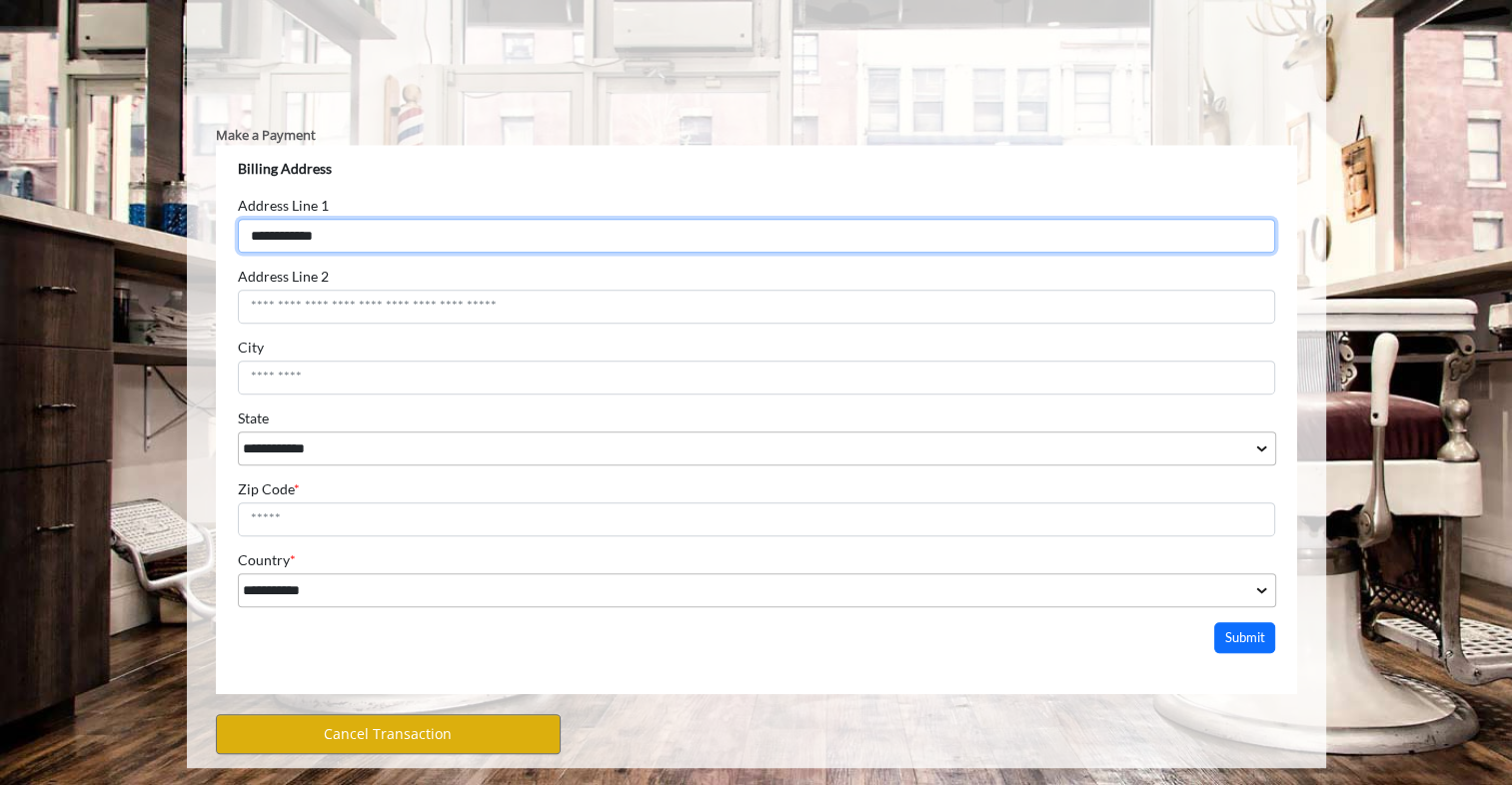 type on "**********" 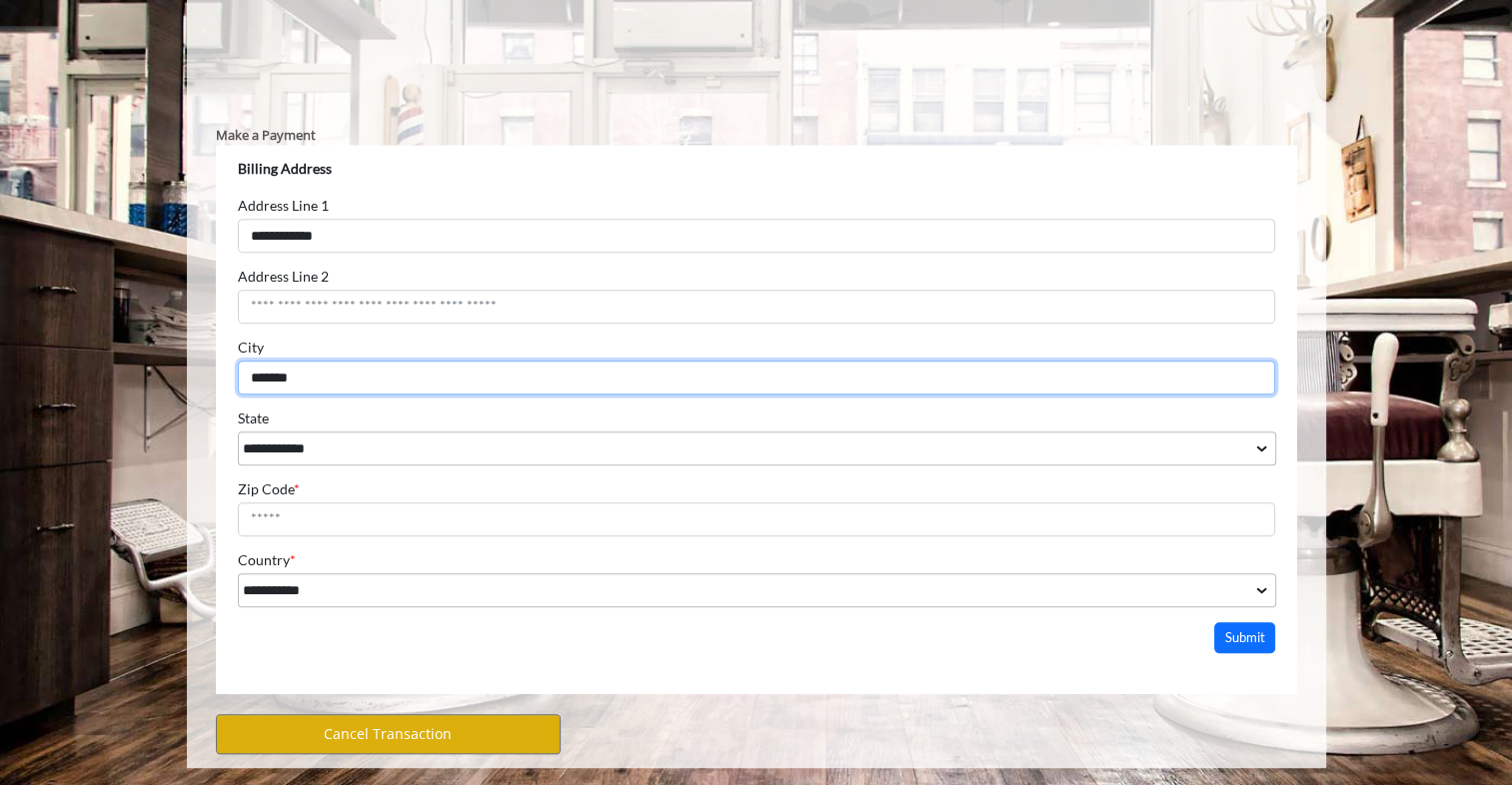 type on "*******" 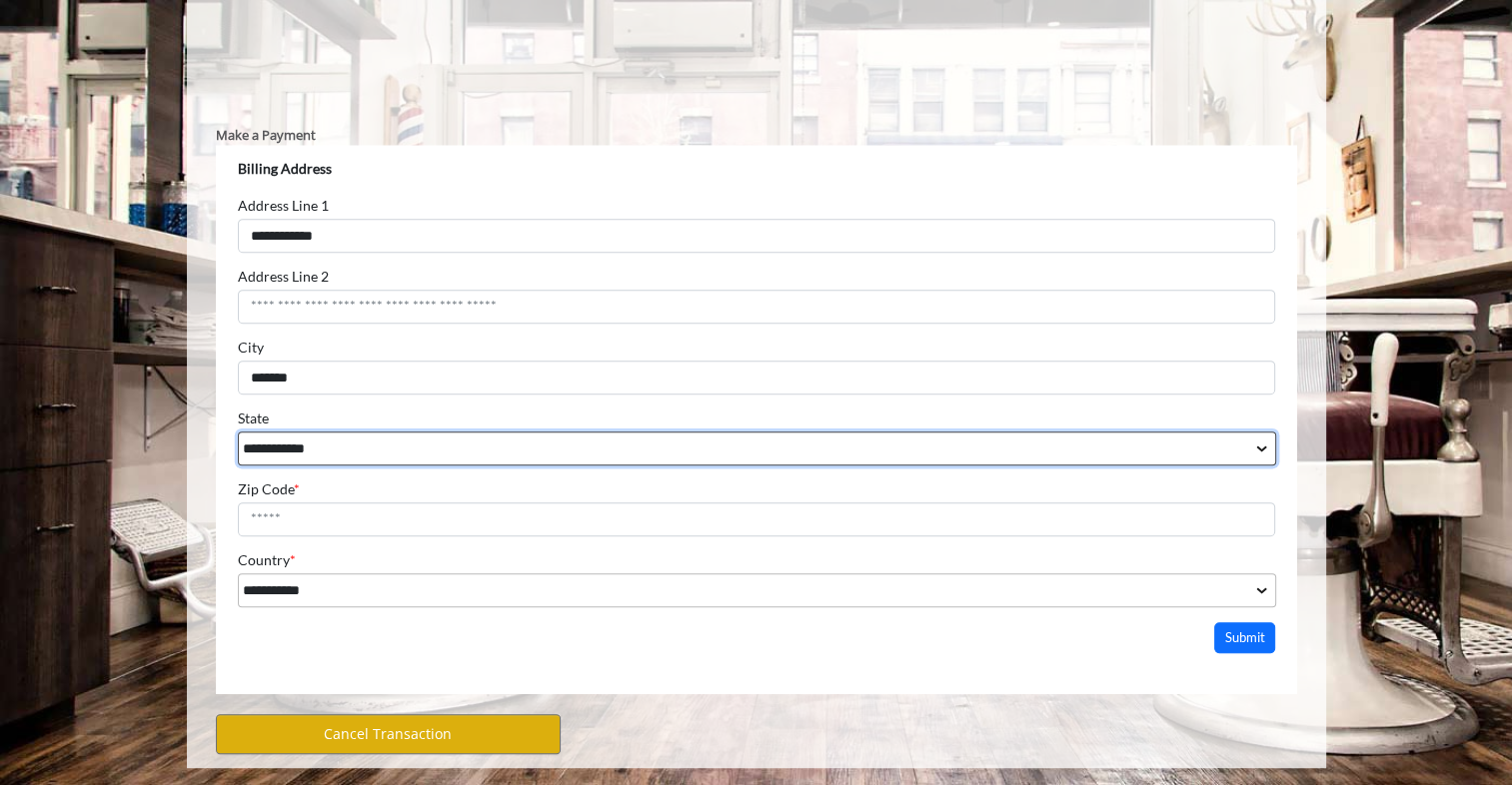 select on "**" 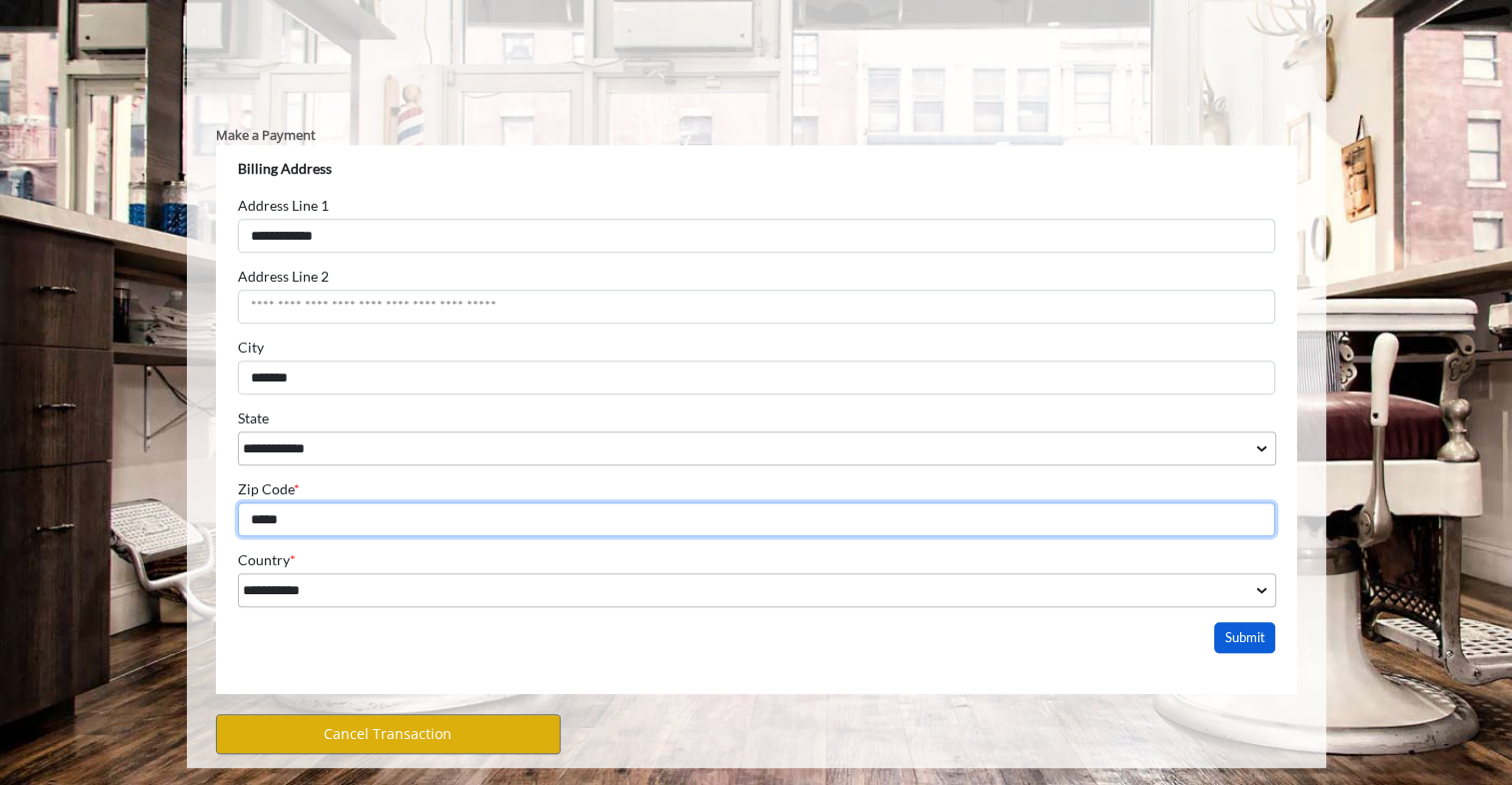 type on "*****" 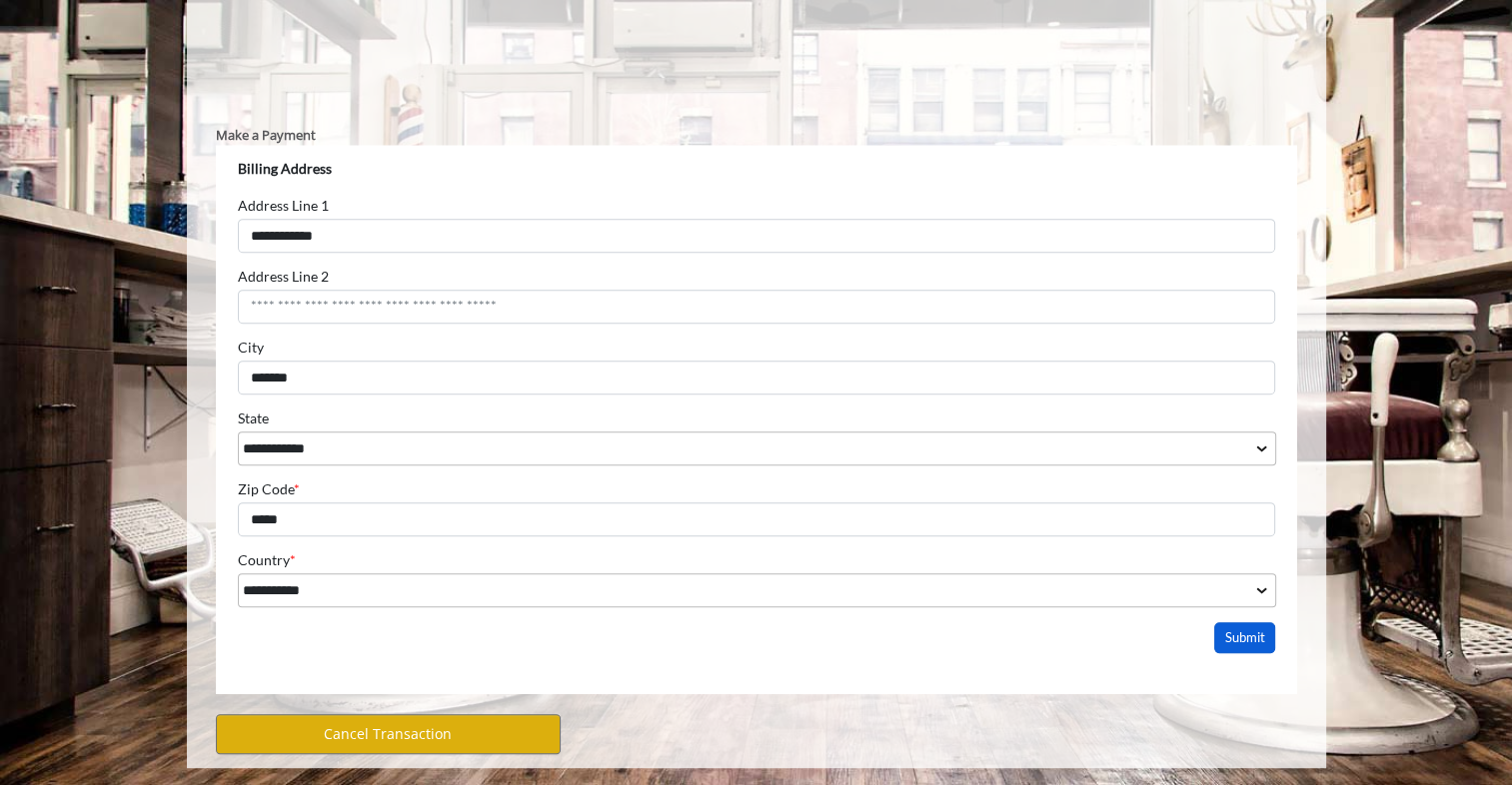 click on "Submit" at bounding box center [1244, 637] 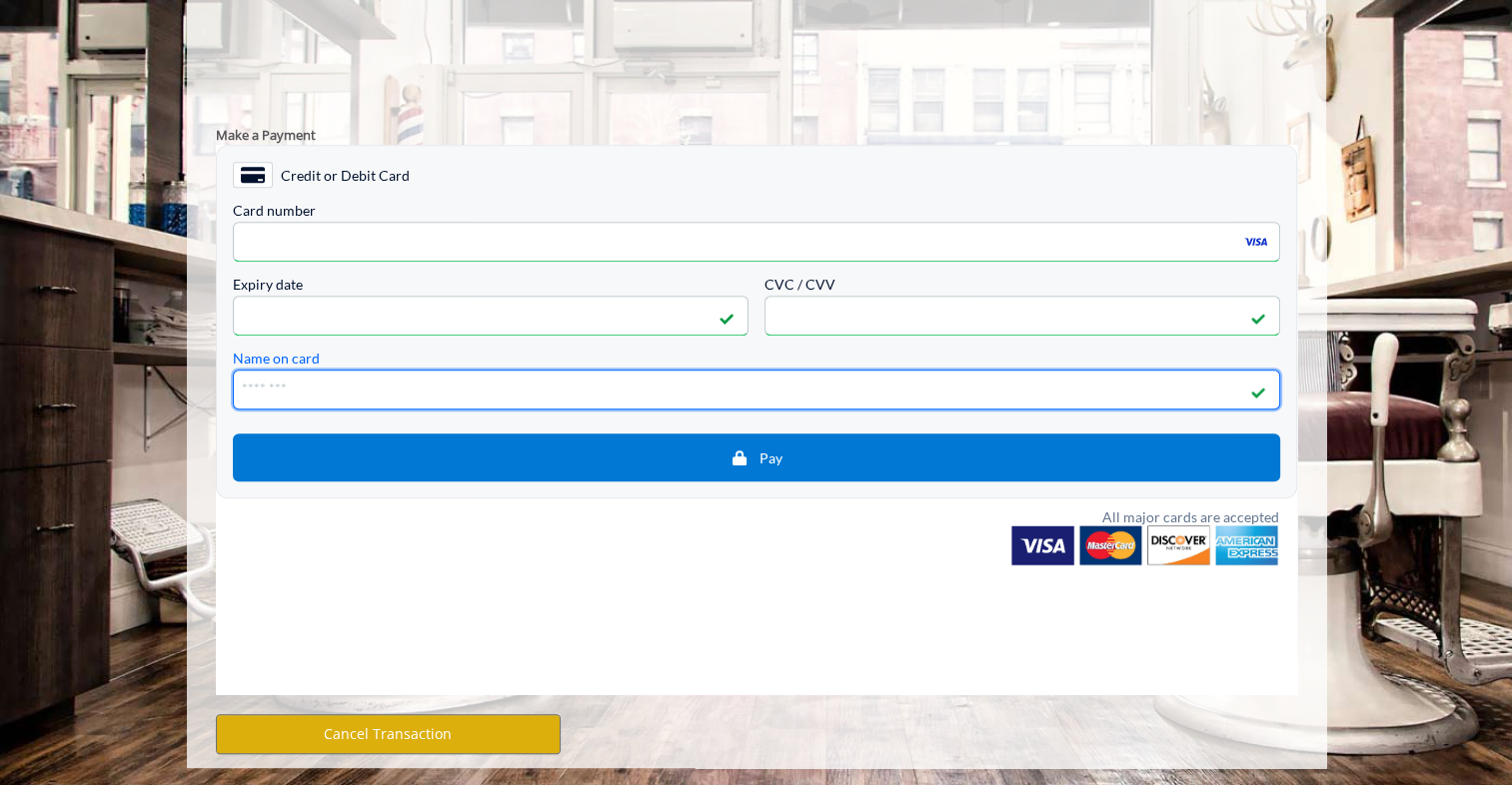 click on "Name on card" at bounding box center (756, 390) 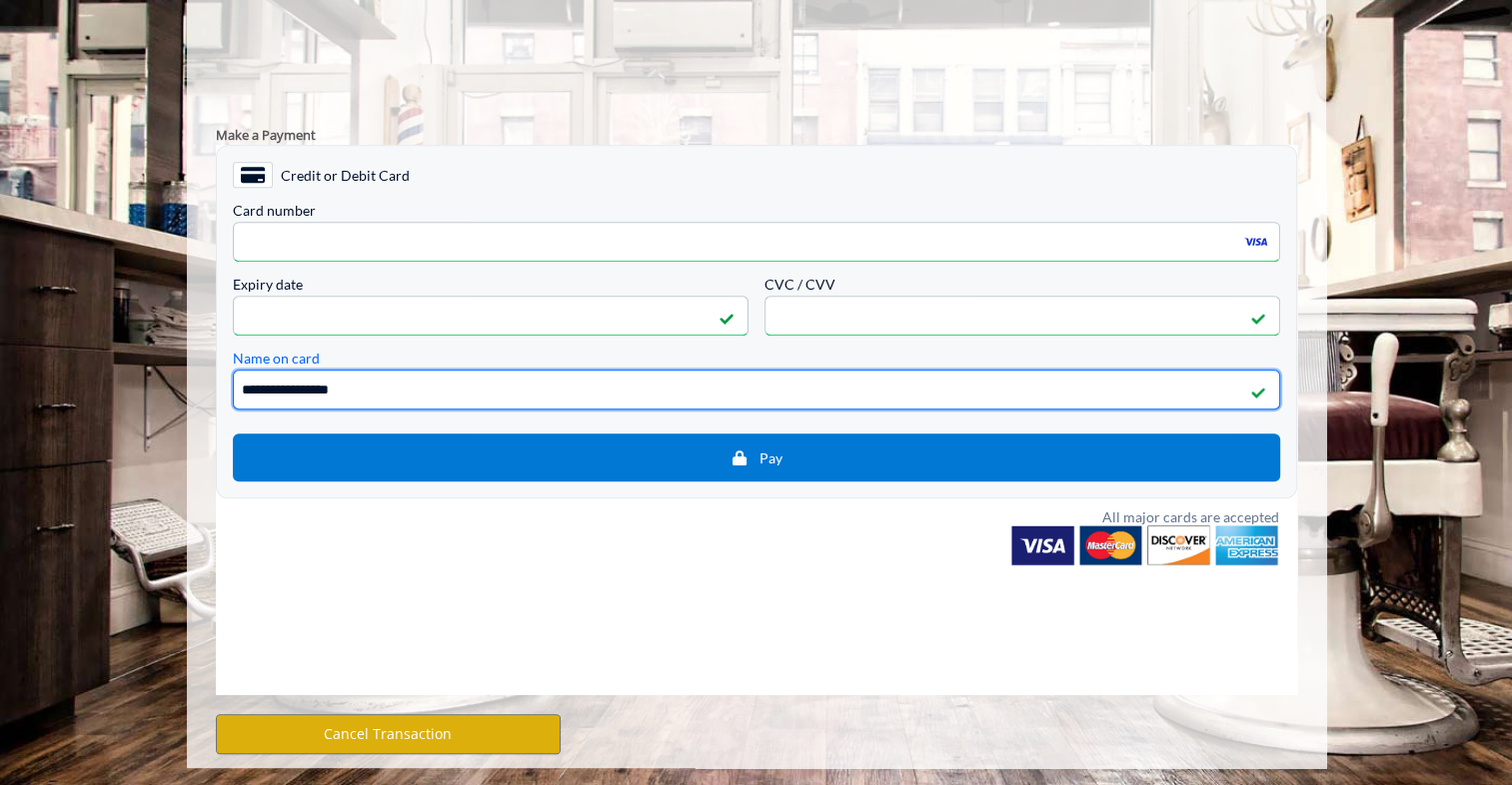 type on "**********" 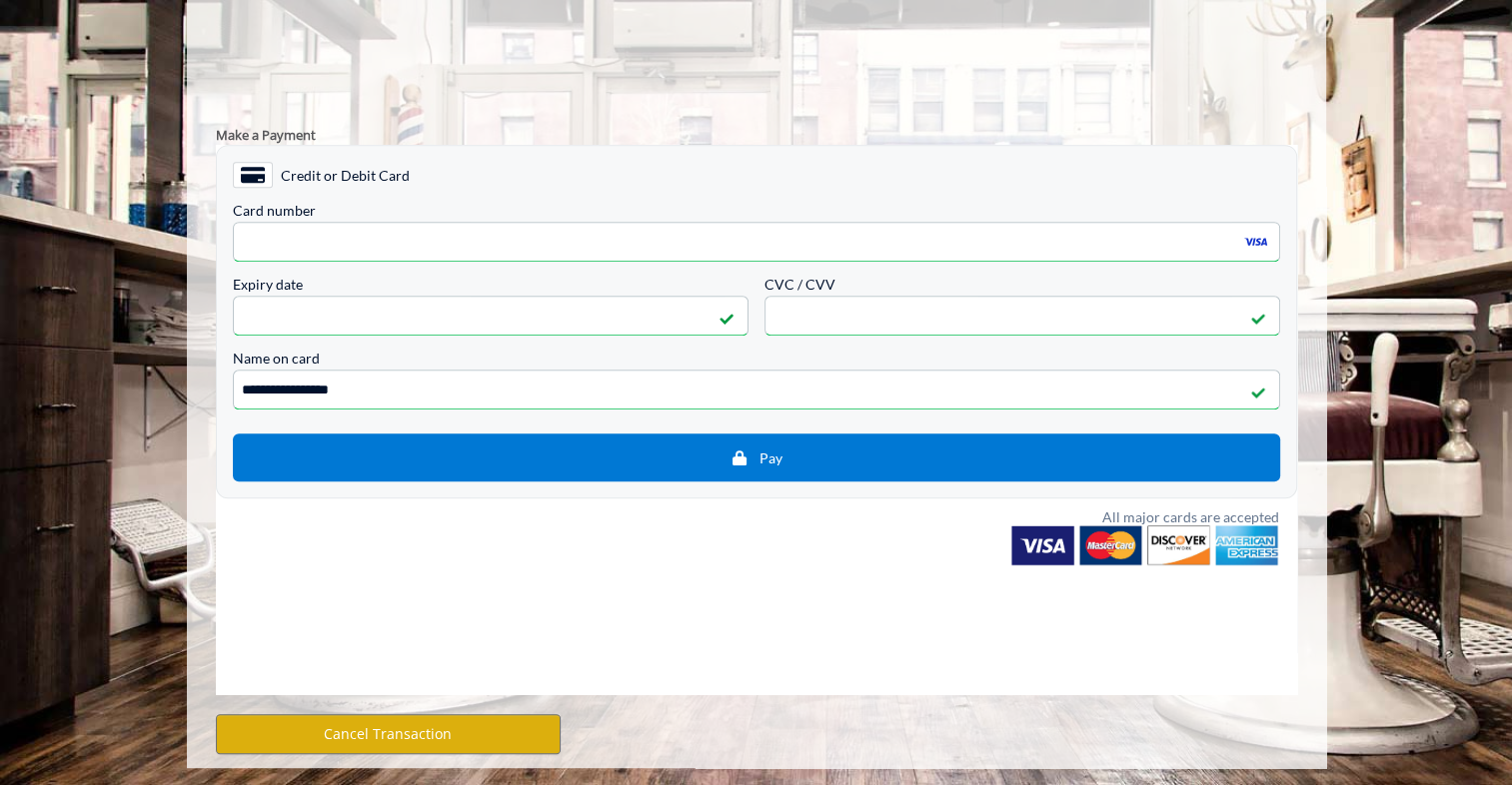 click at bounding box center (756, 545) 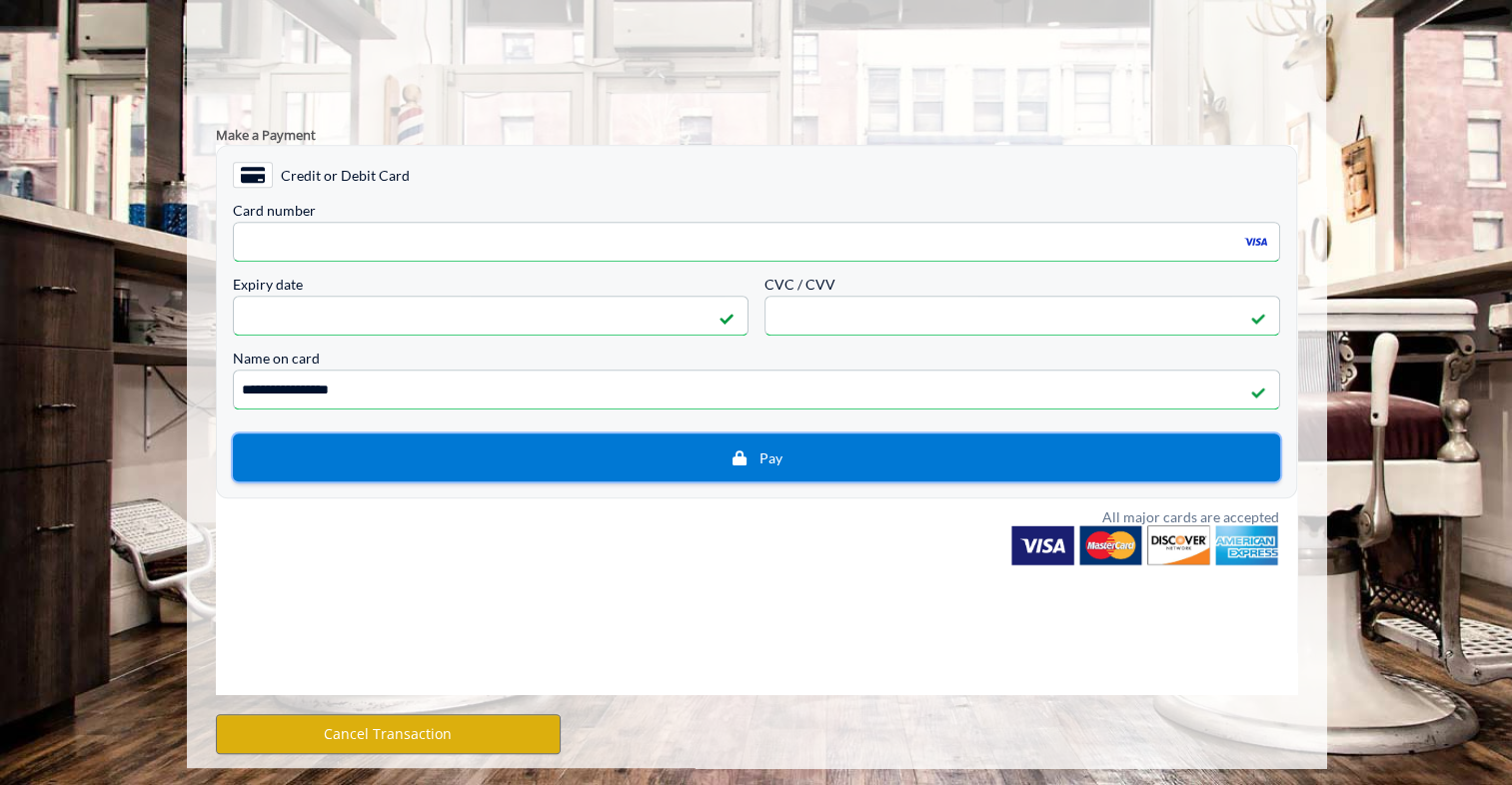 click on "Pay" at bounding box center (756, 457) 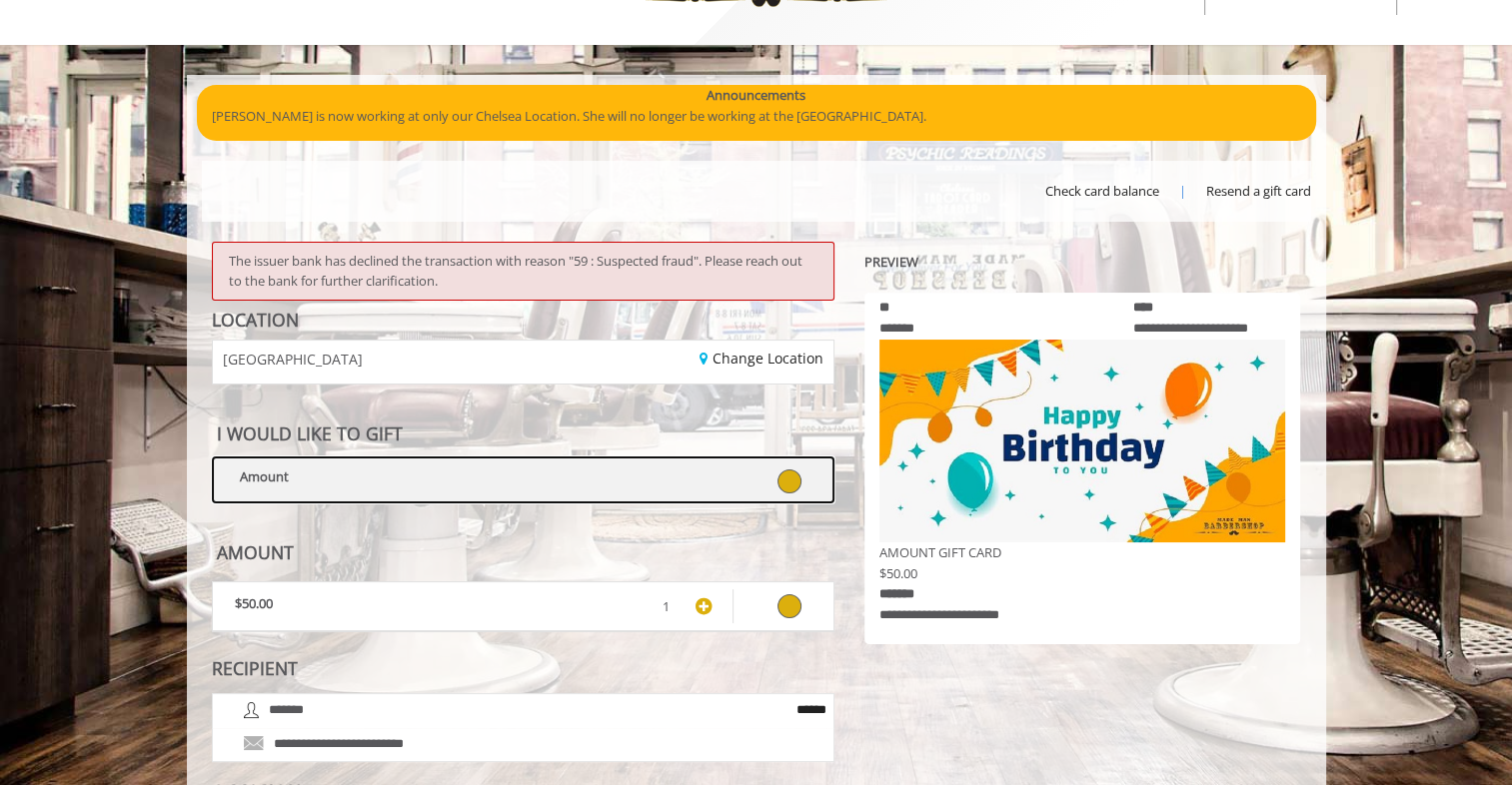 scroll, scrollTop: 78, scrollLeft: 0, axis: vertical 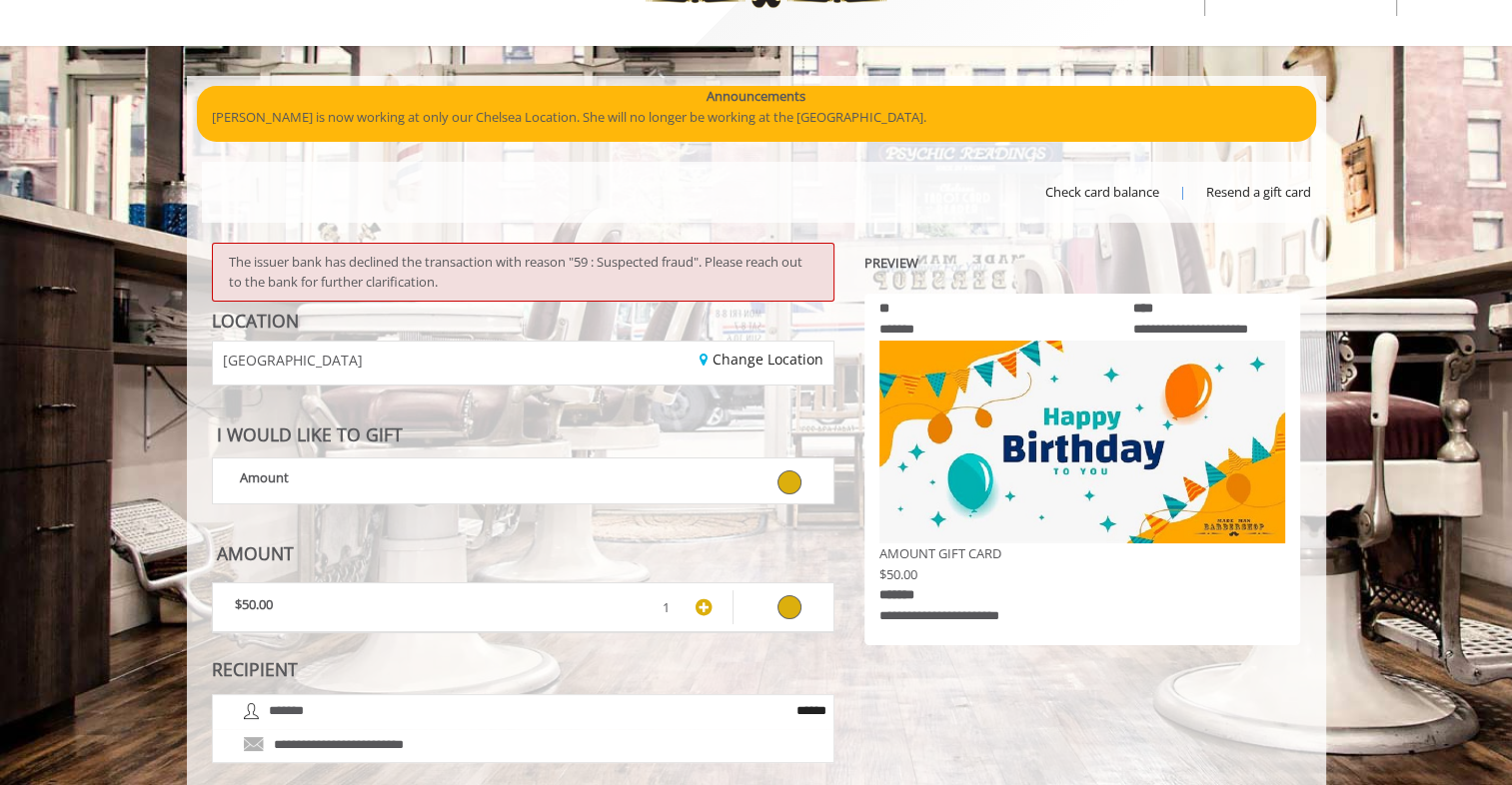 click on "Announcements Diana is now working at only our Chelsea Location. She will no longer be working at the Chelsea 15th Street.
Announcements × Diana is now working at only our Chelsea Location. She will no longer be working at the Chelsea 15th Street.
Close" 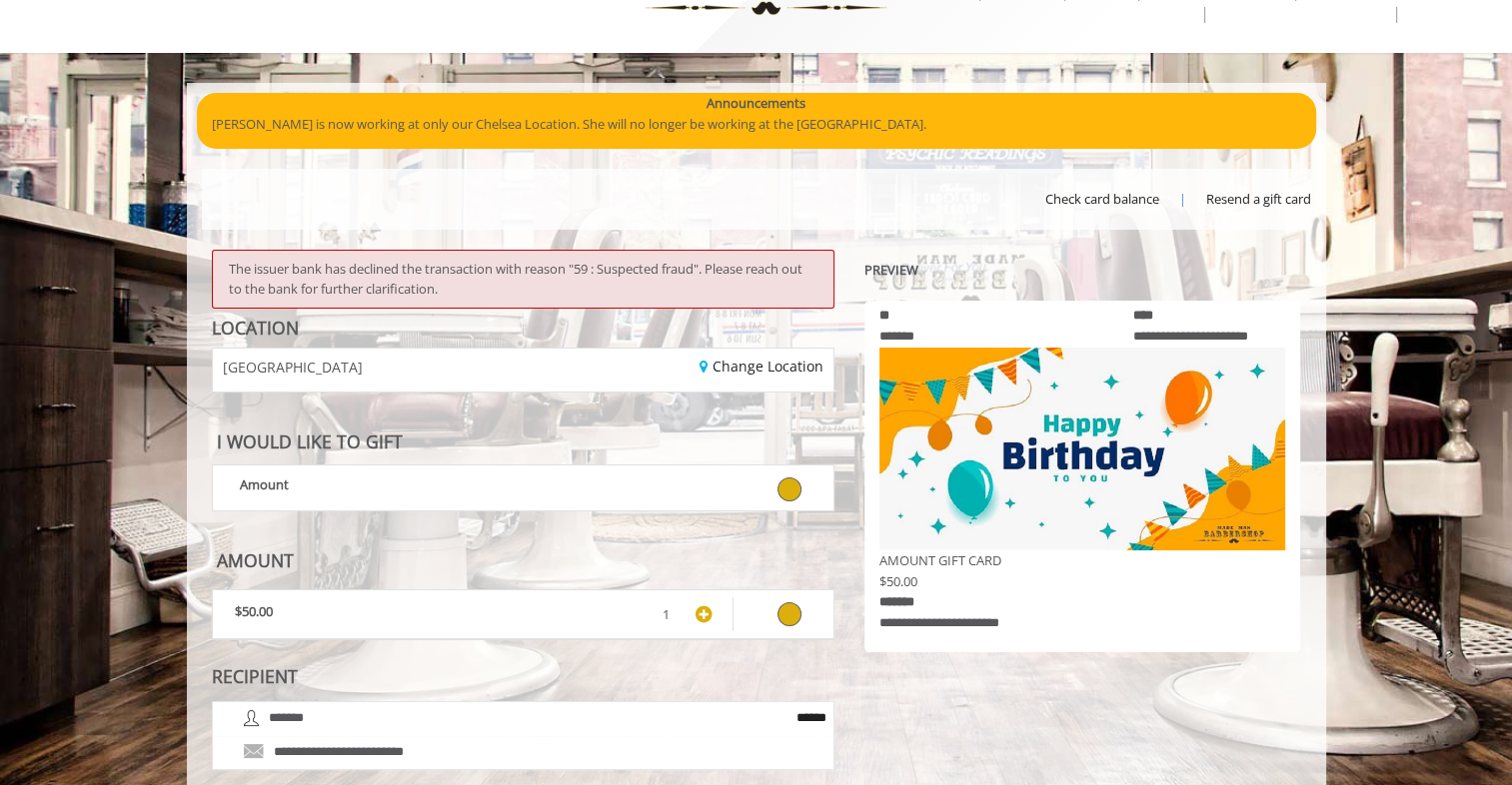 scroll, scrollTop: 0, scrollLeft: 0, axis: both 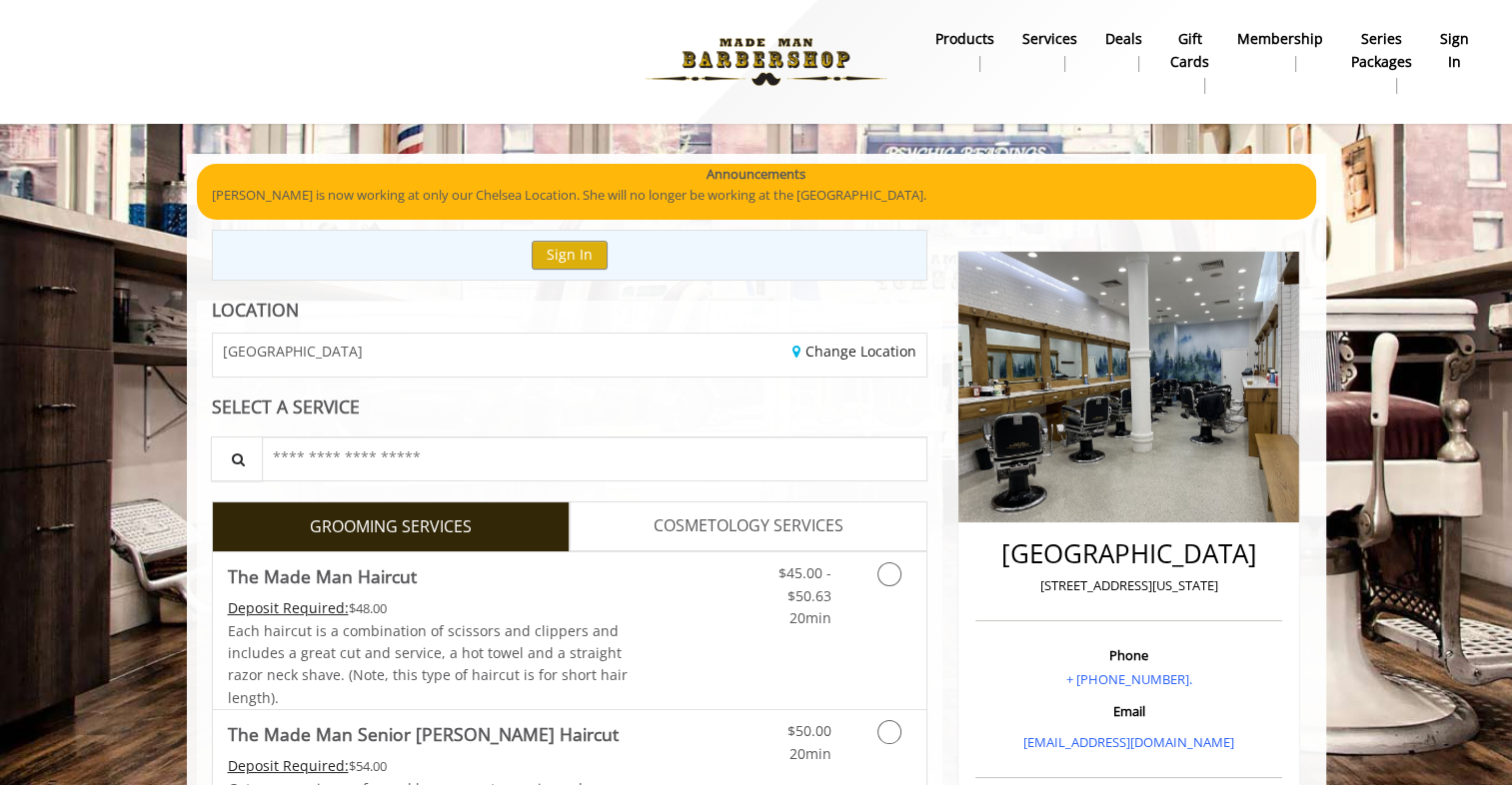 click on "gift cards" at bounding box center [1189, 50] 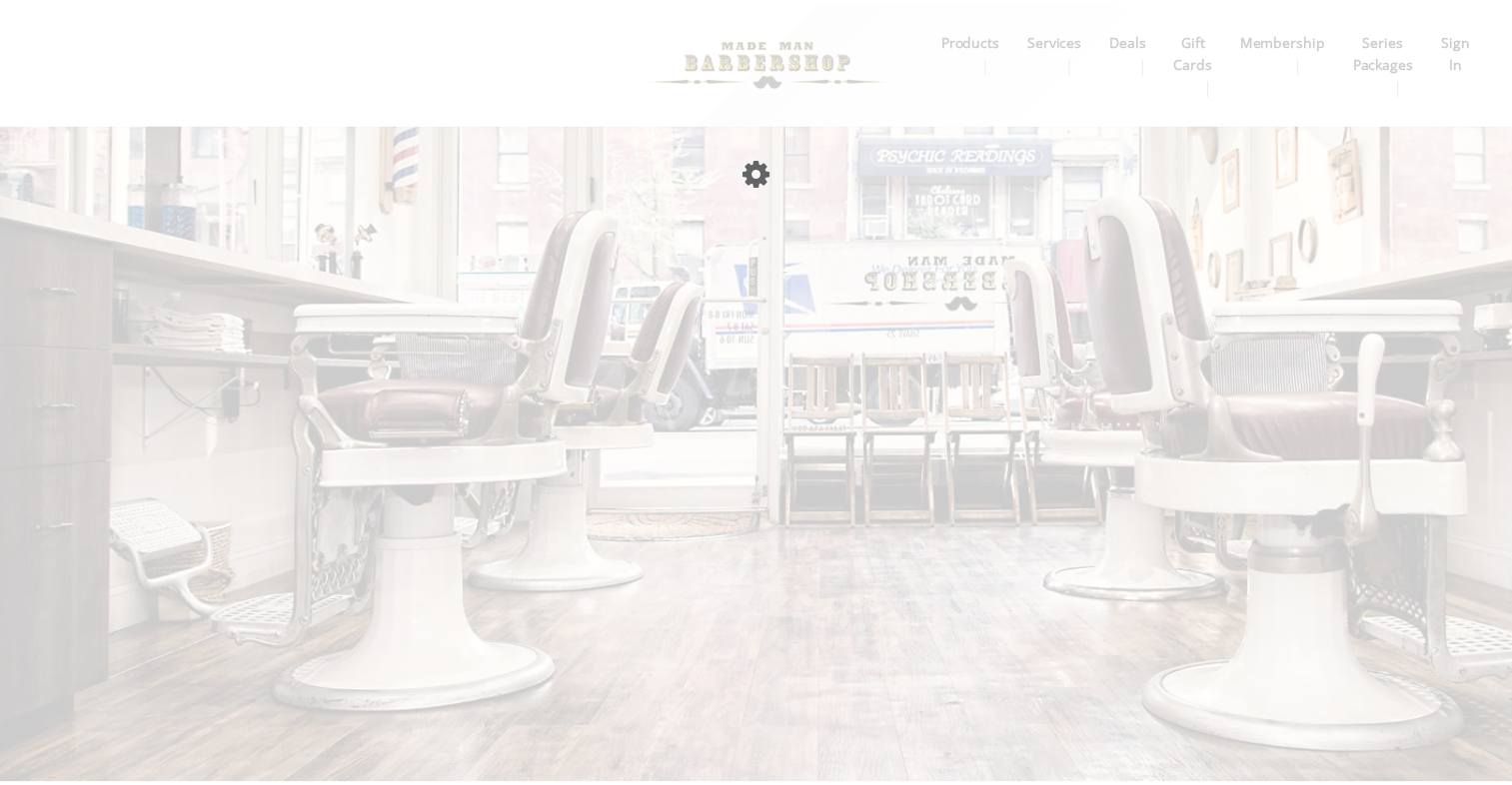 scroll, scrollTop: 0, scrollLeft: 0, axis: both 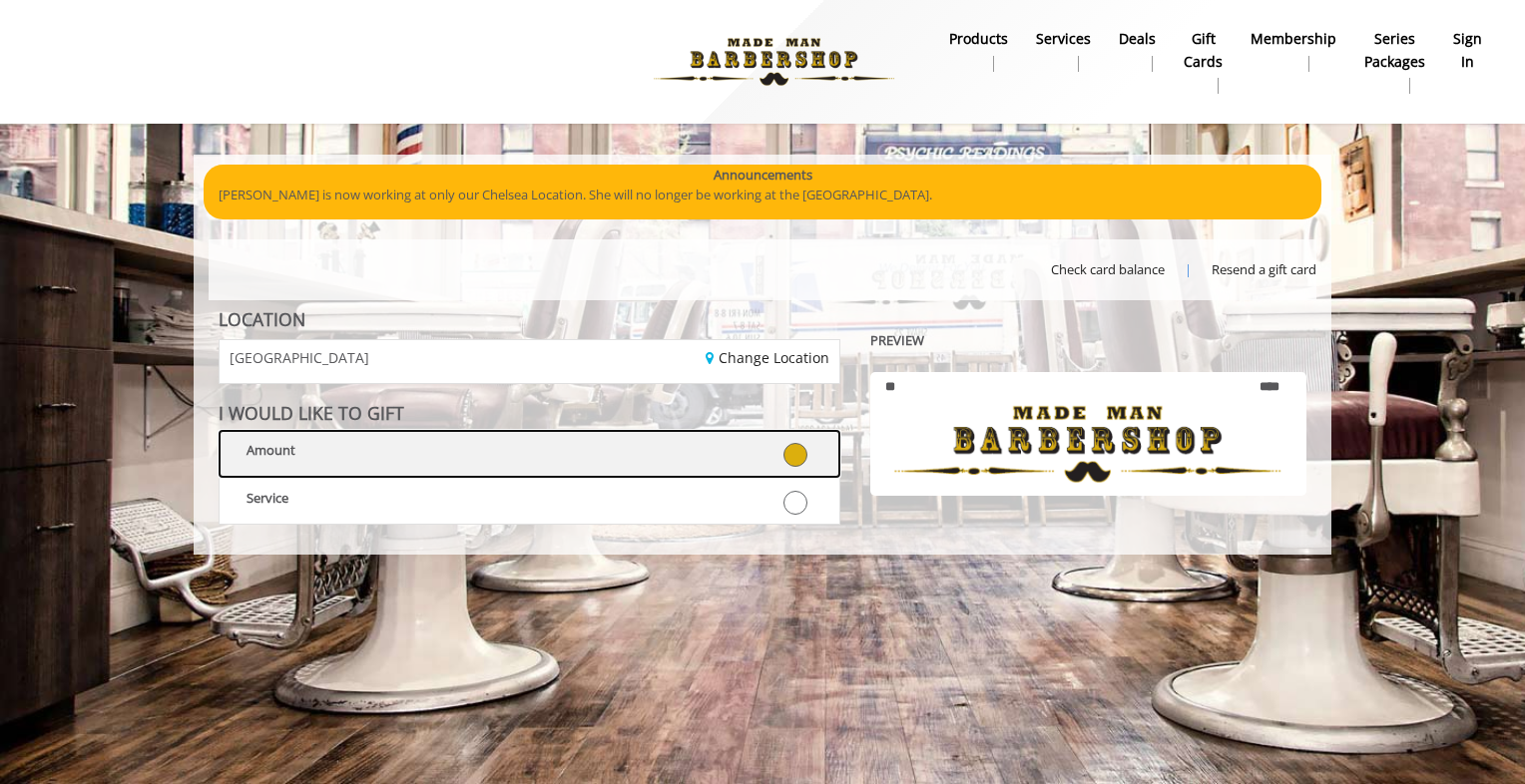 click at bounding box center (787, 452) 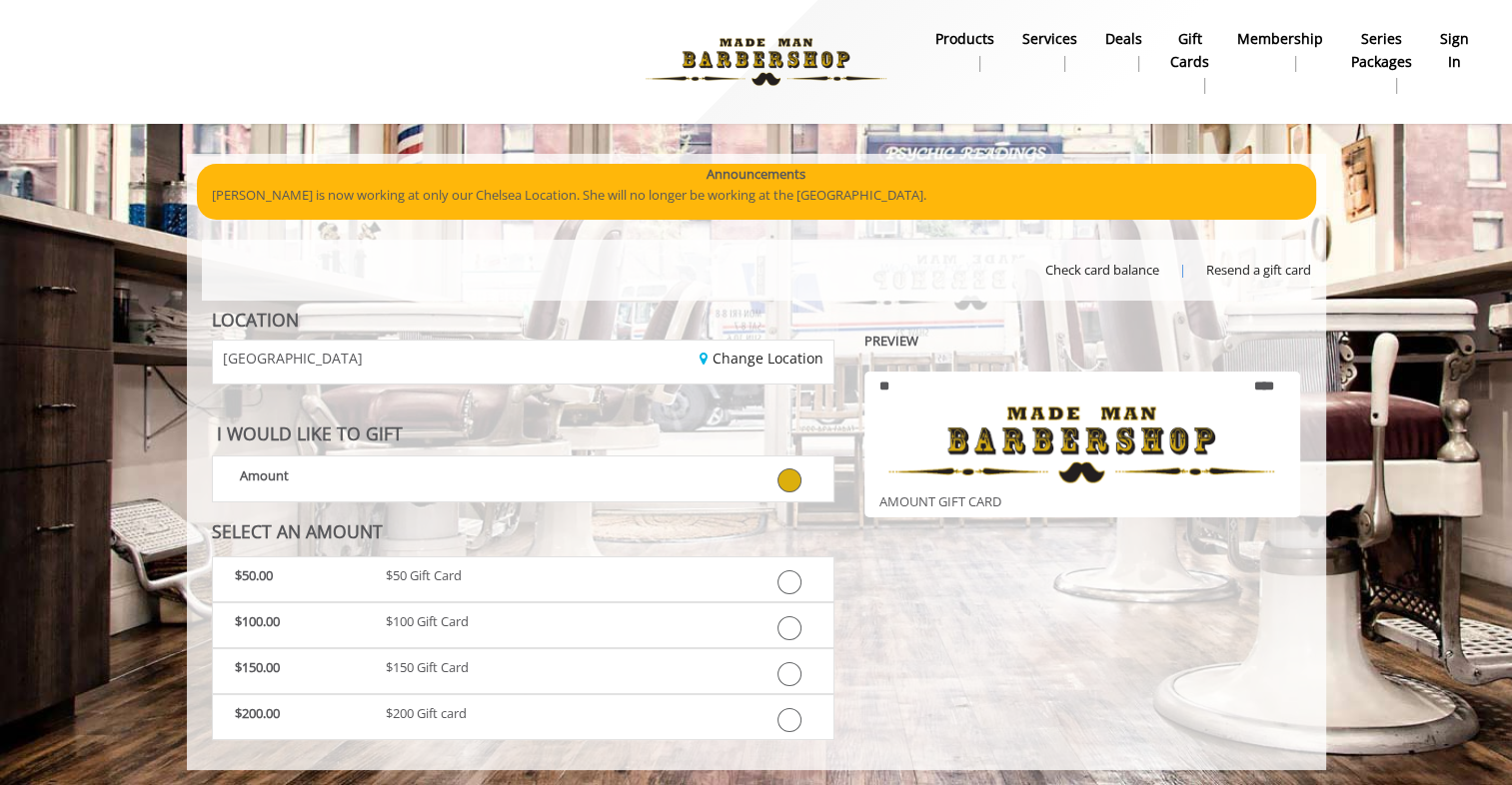 scroll, scrollTop: 3, scrollLeft: 0, axis: vertical 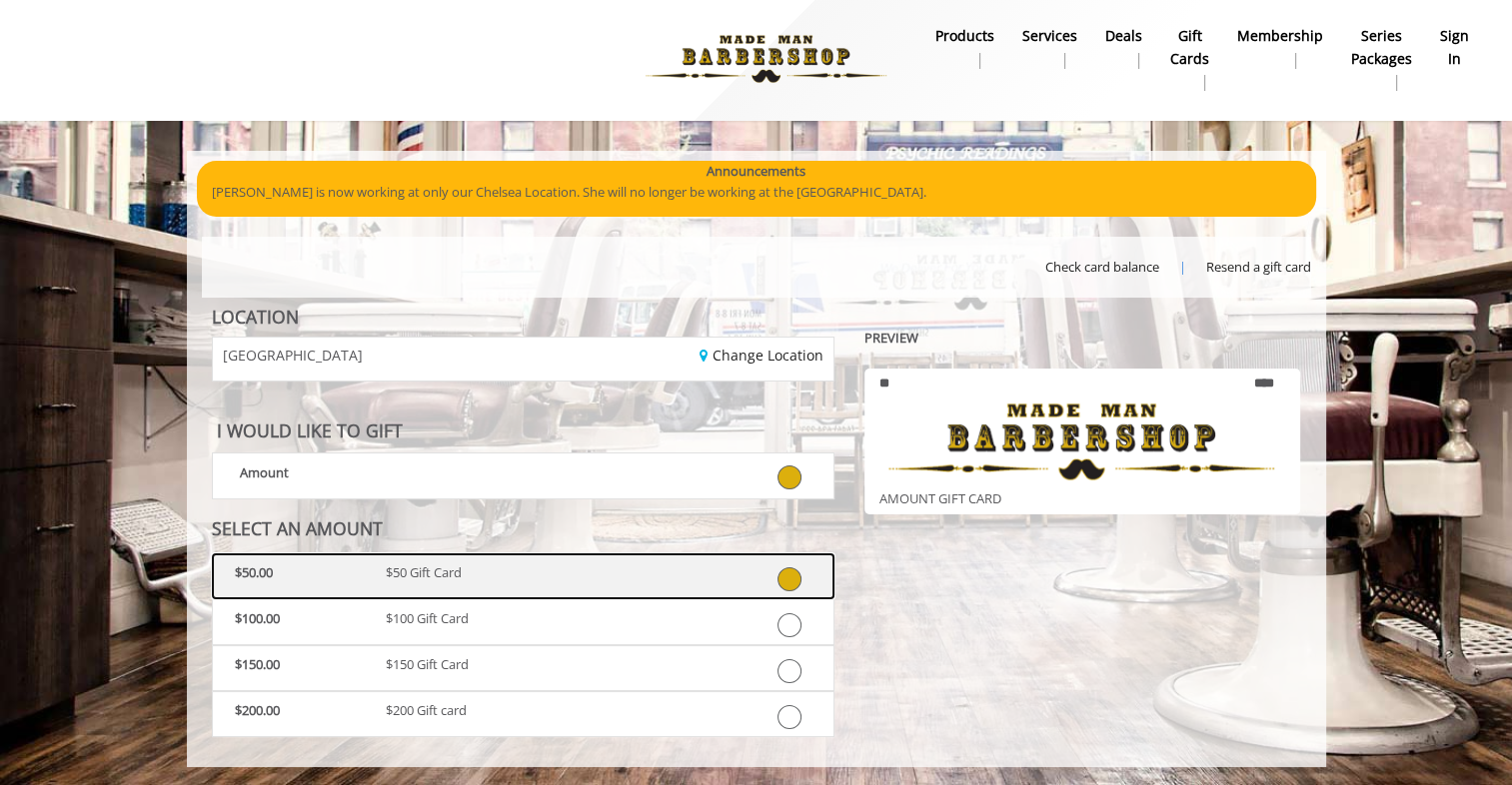 click at bounding box center [745, 576] 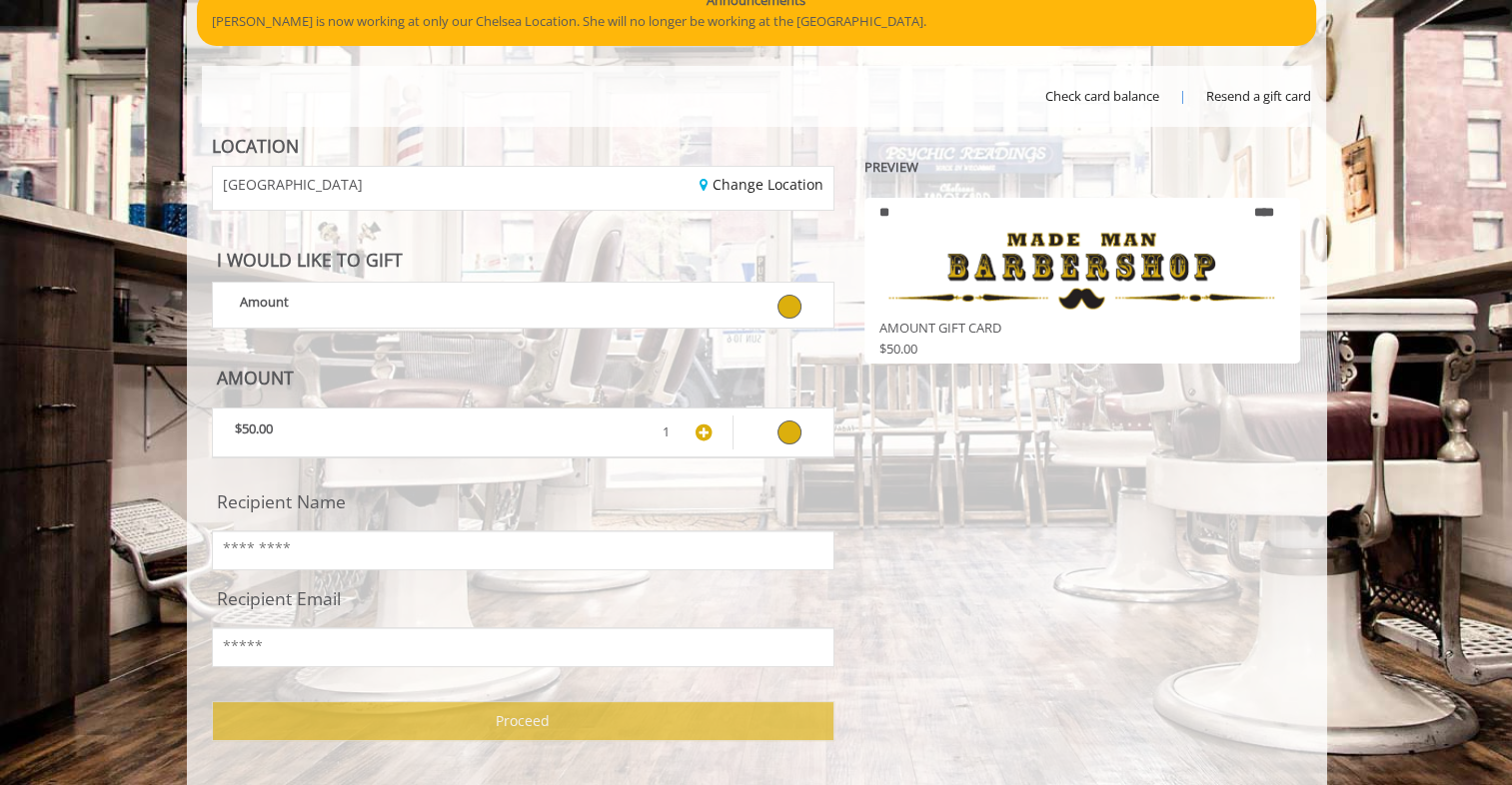 scroll, scrollTop: 200, scrollLeft: 0, axis: vertical 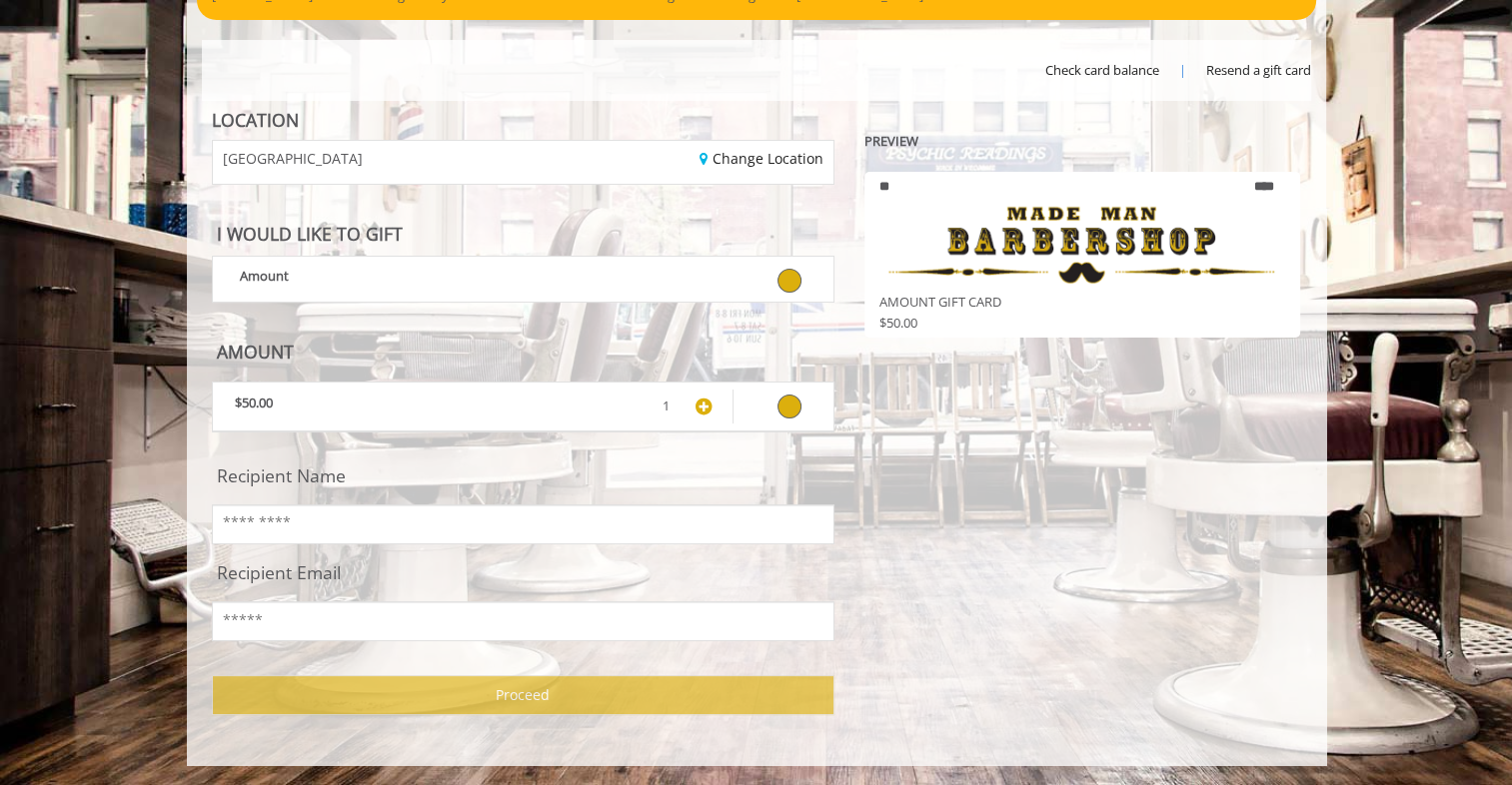 click on "Recipient Name" at bounding box center [523, 524] 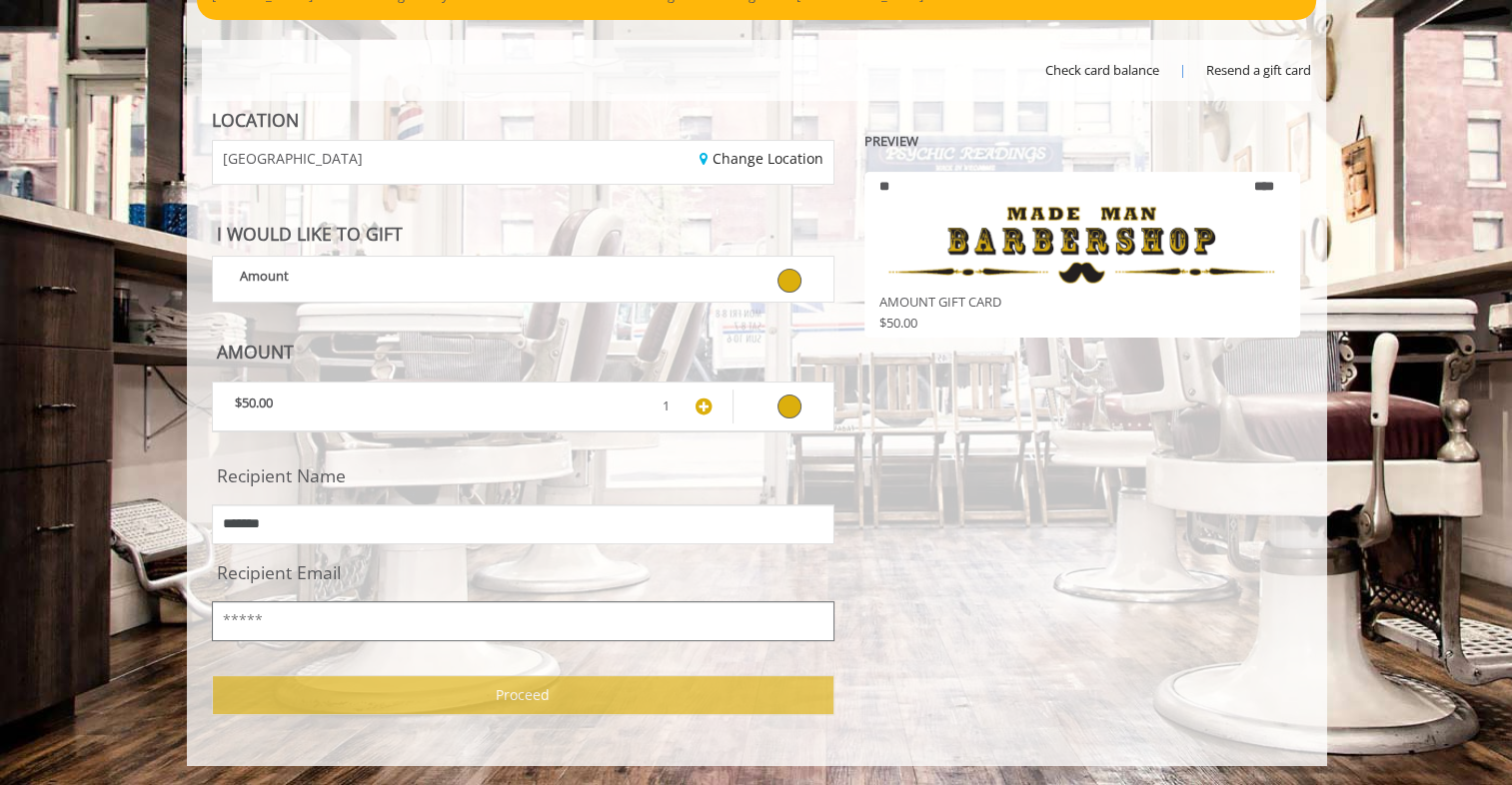 type on "**********" 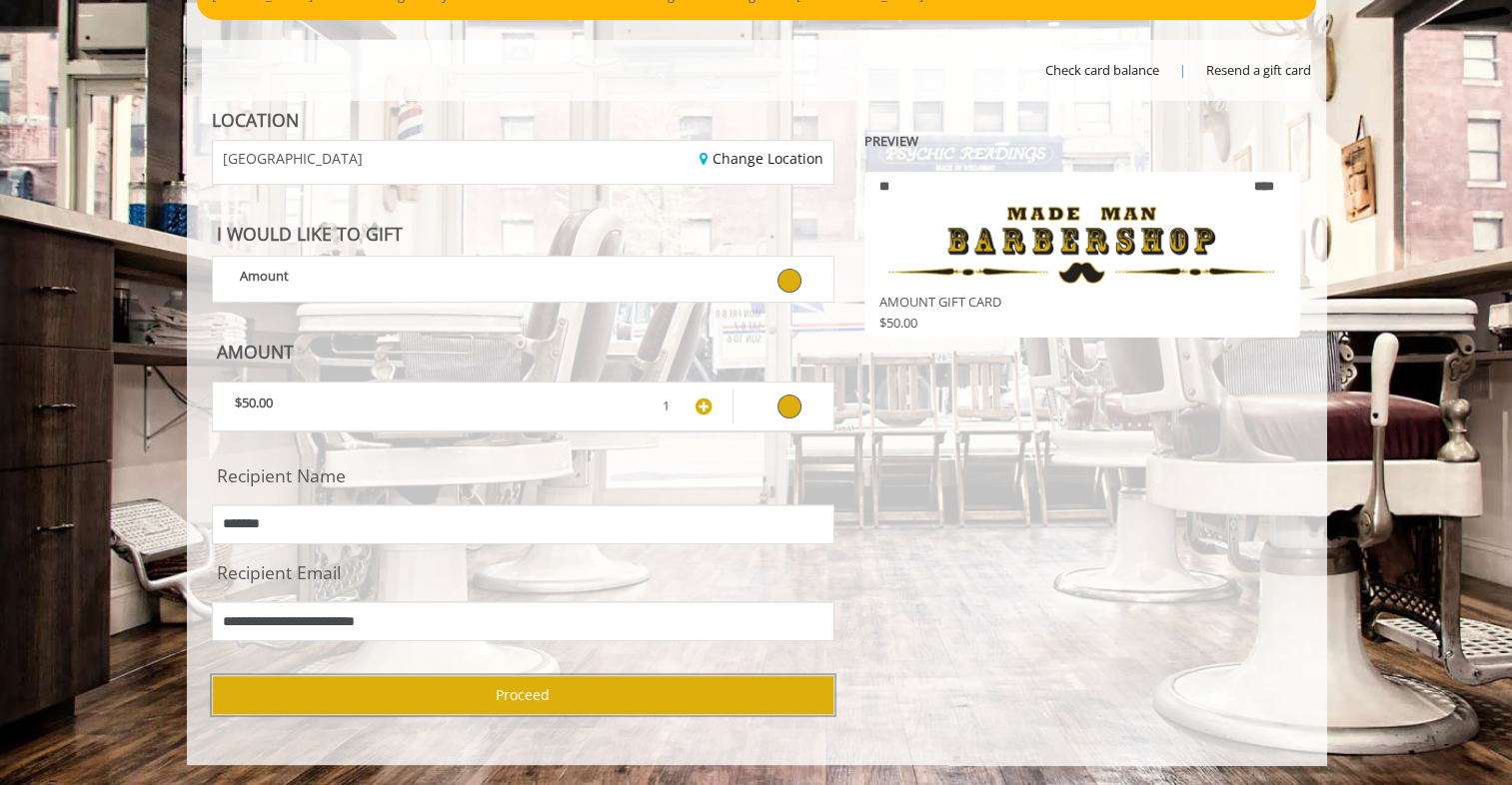 click on "Proceed" at bounding box center (523, 695) 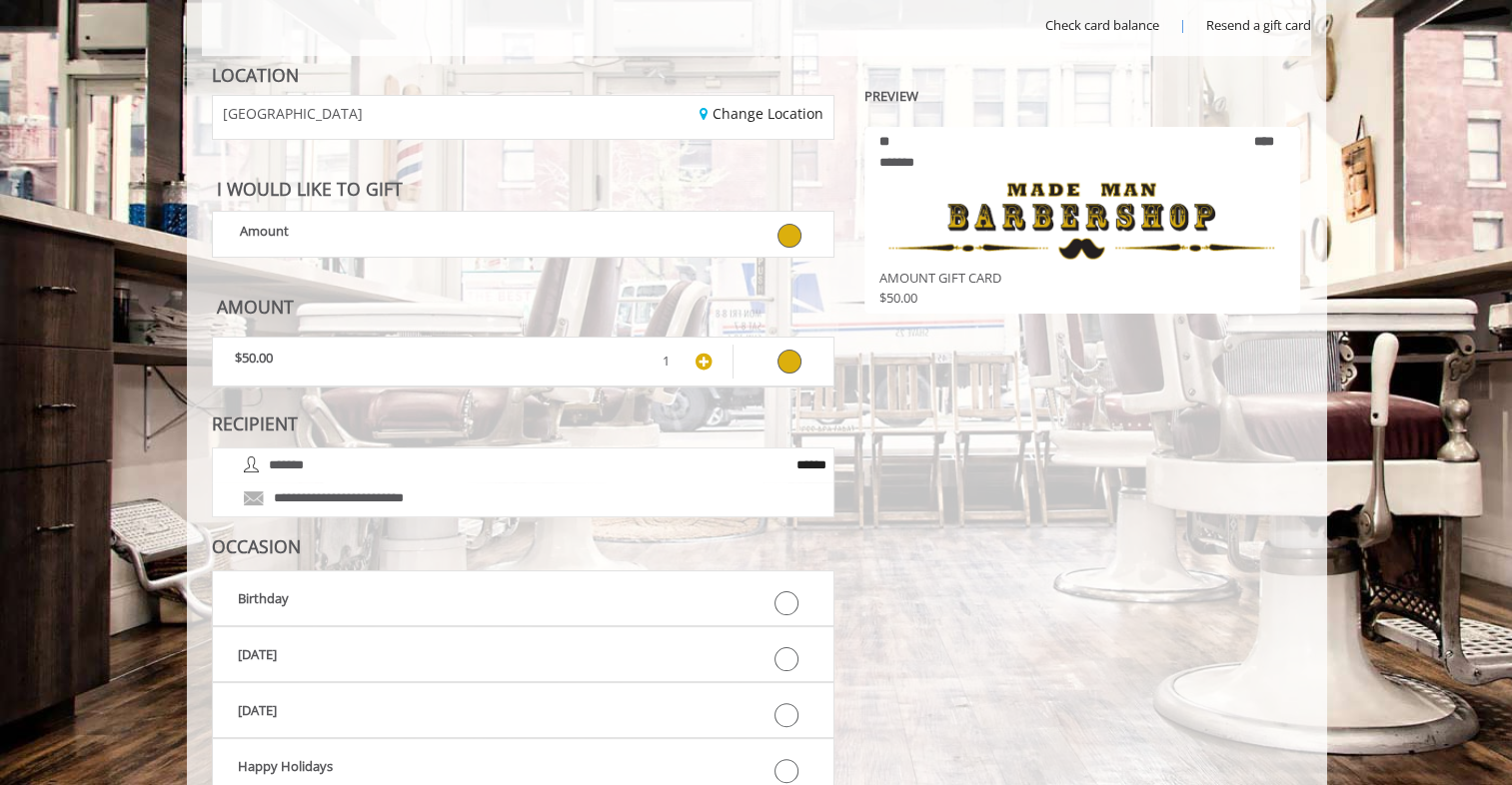 scroll, scrollTop: 301, scrollLeft: 0, axis: vertical 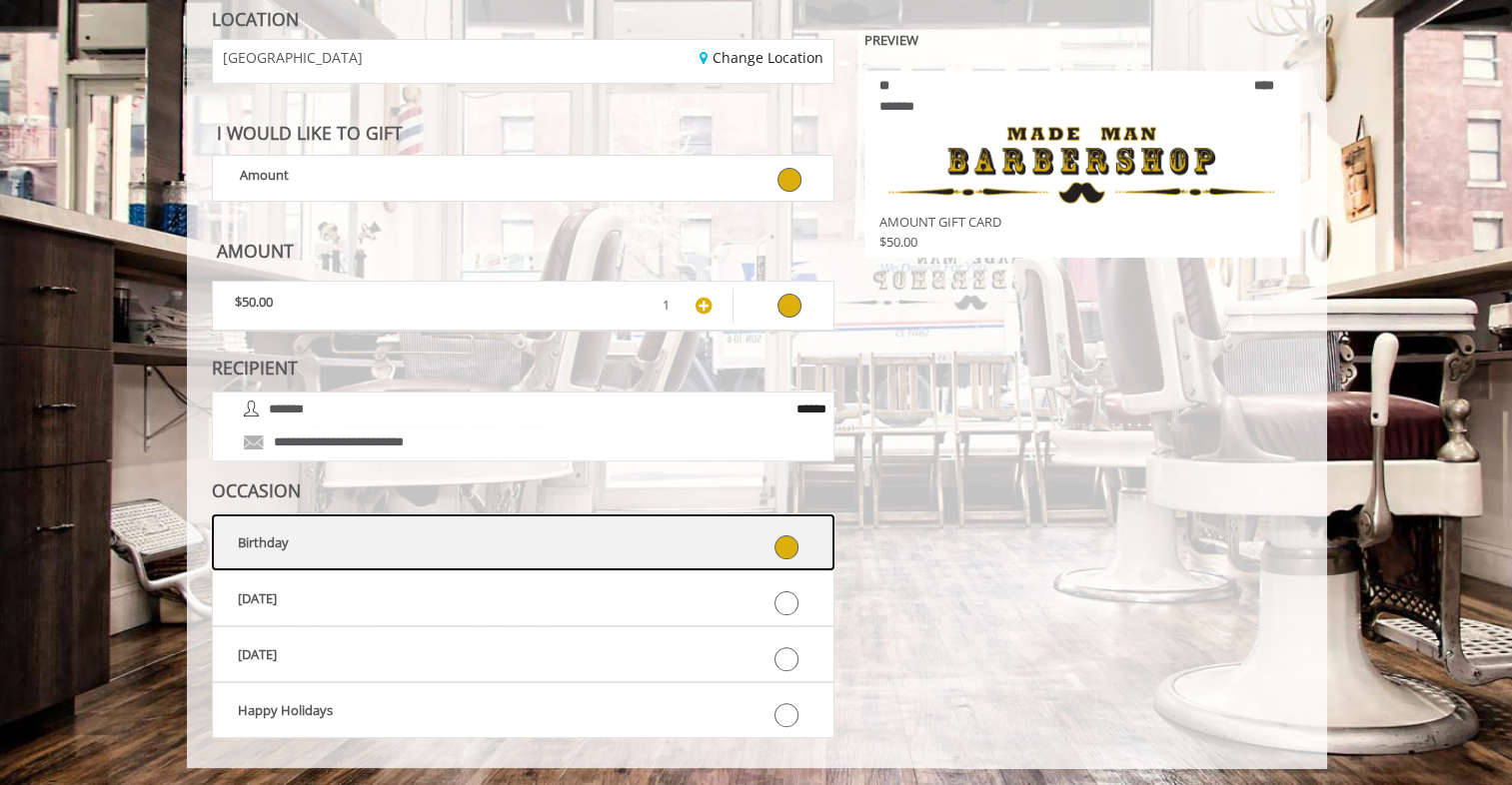 click at bounding box center [786, 547] 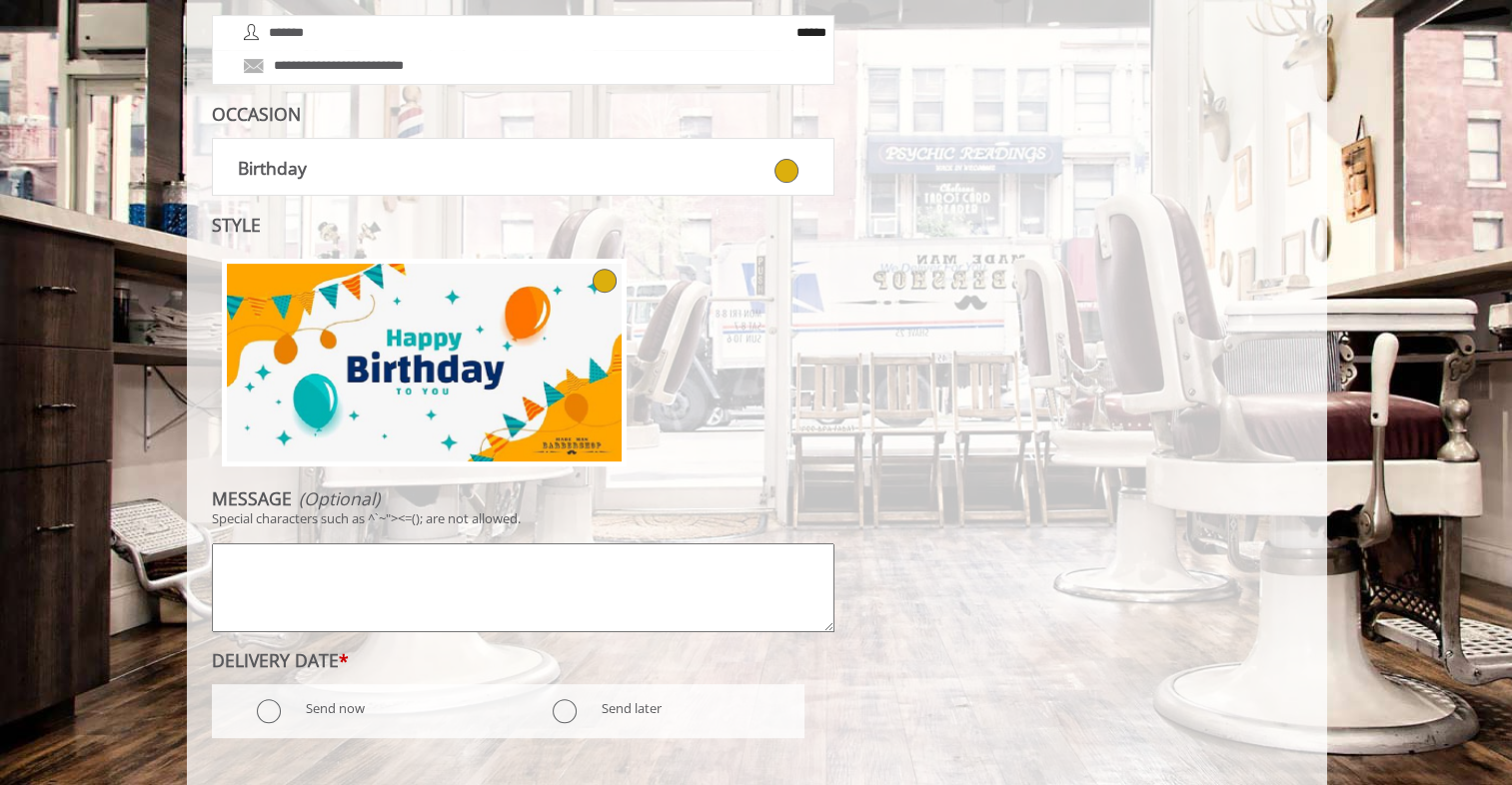 scroll, scrollTop: 698, scrollLeft: 0, axis: vertical 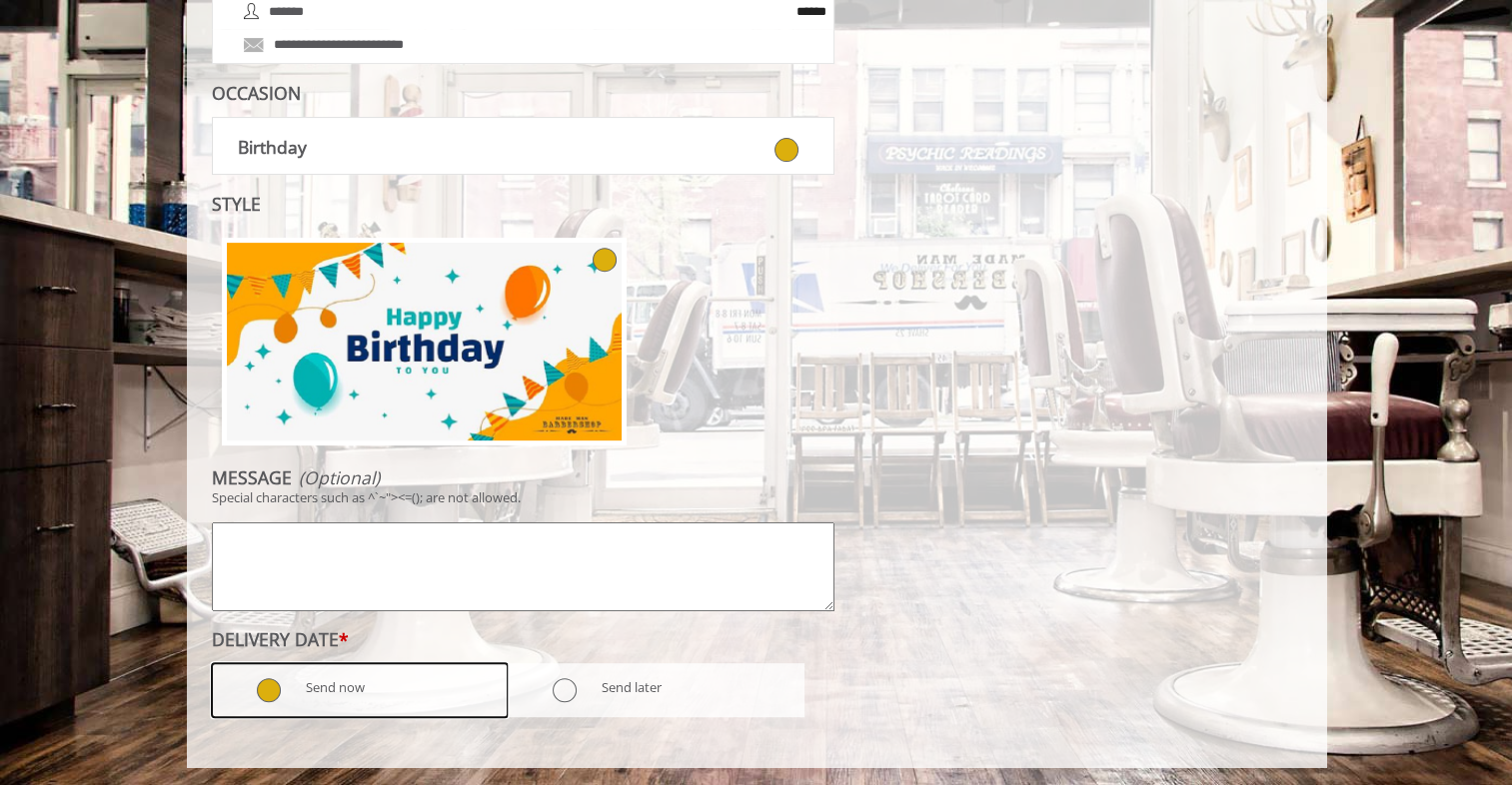 click at bounding box center [256, 690] 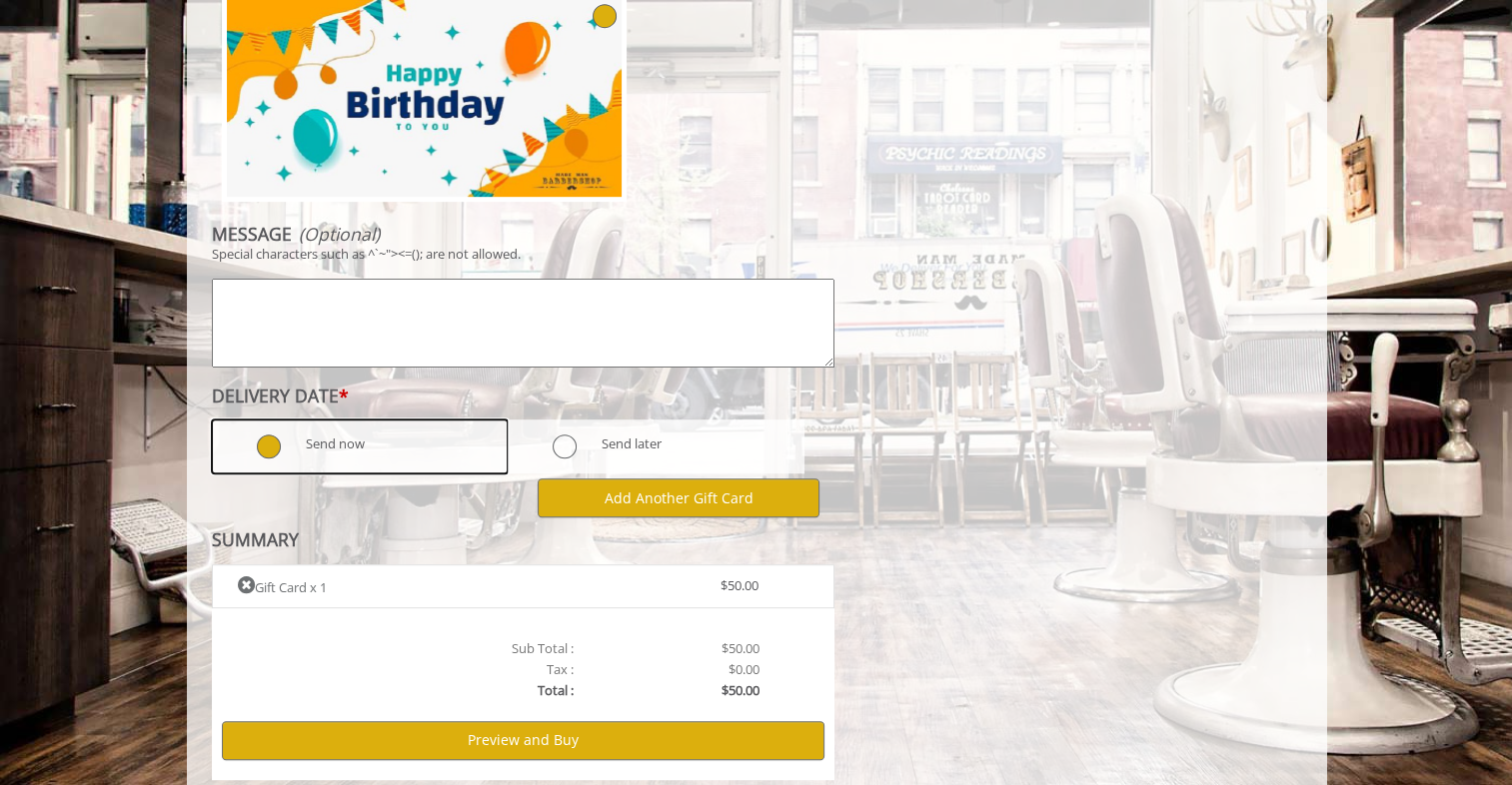 scroll, scrollTop: 946, scrollLeft: 0, axis: vertical 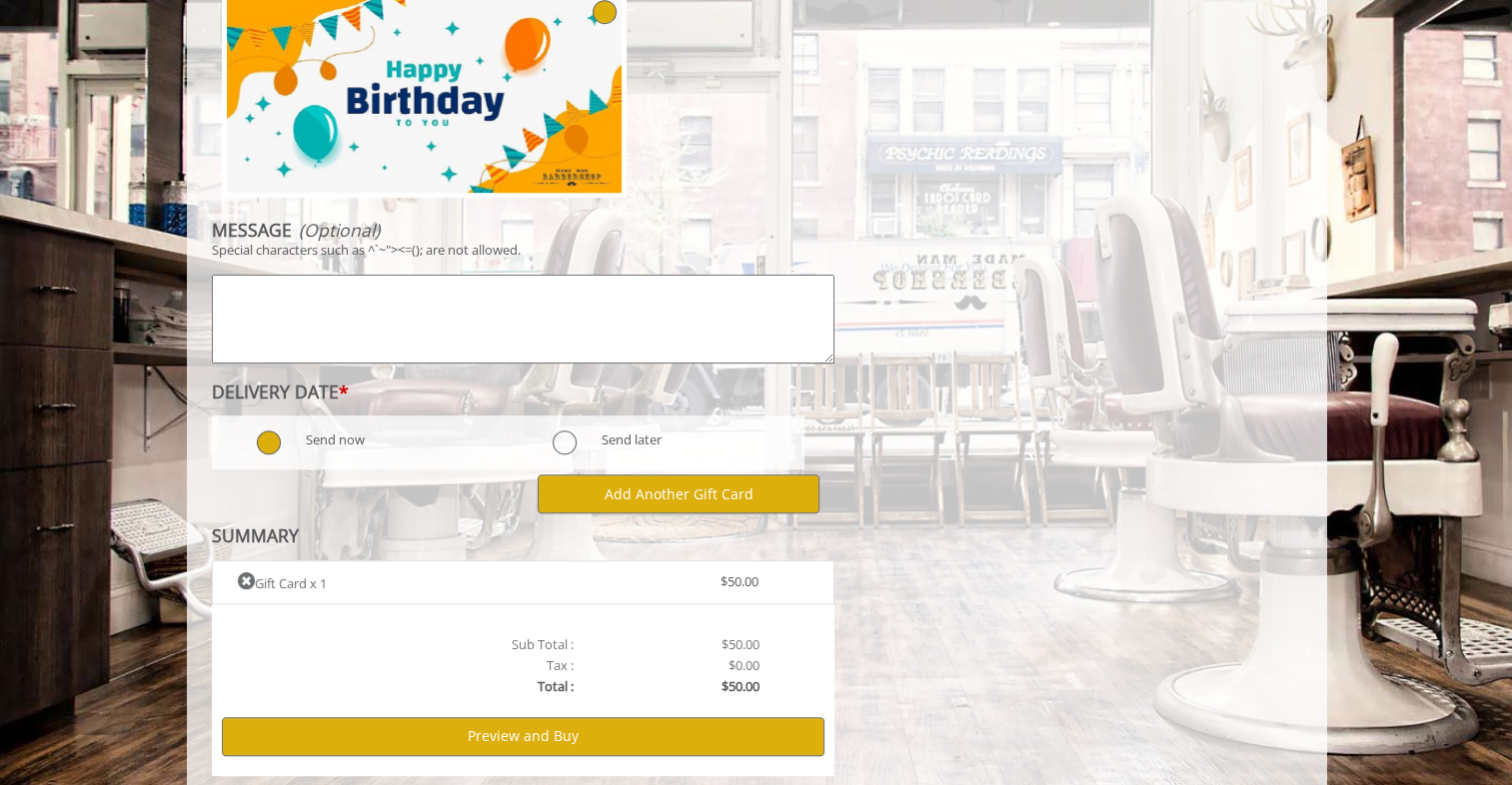 click at bounding box center (523, 319) 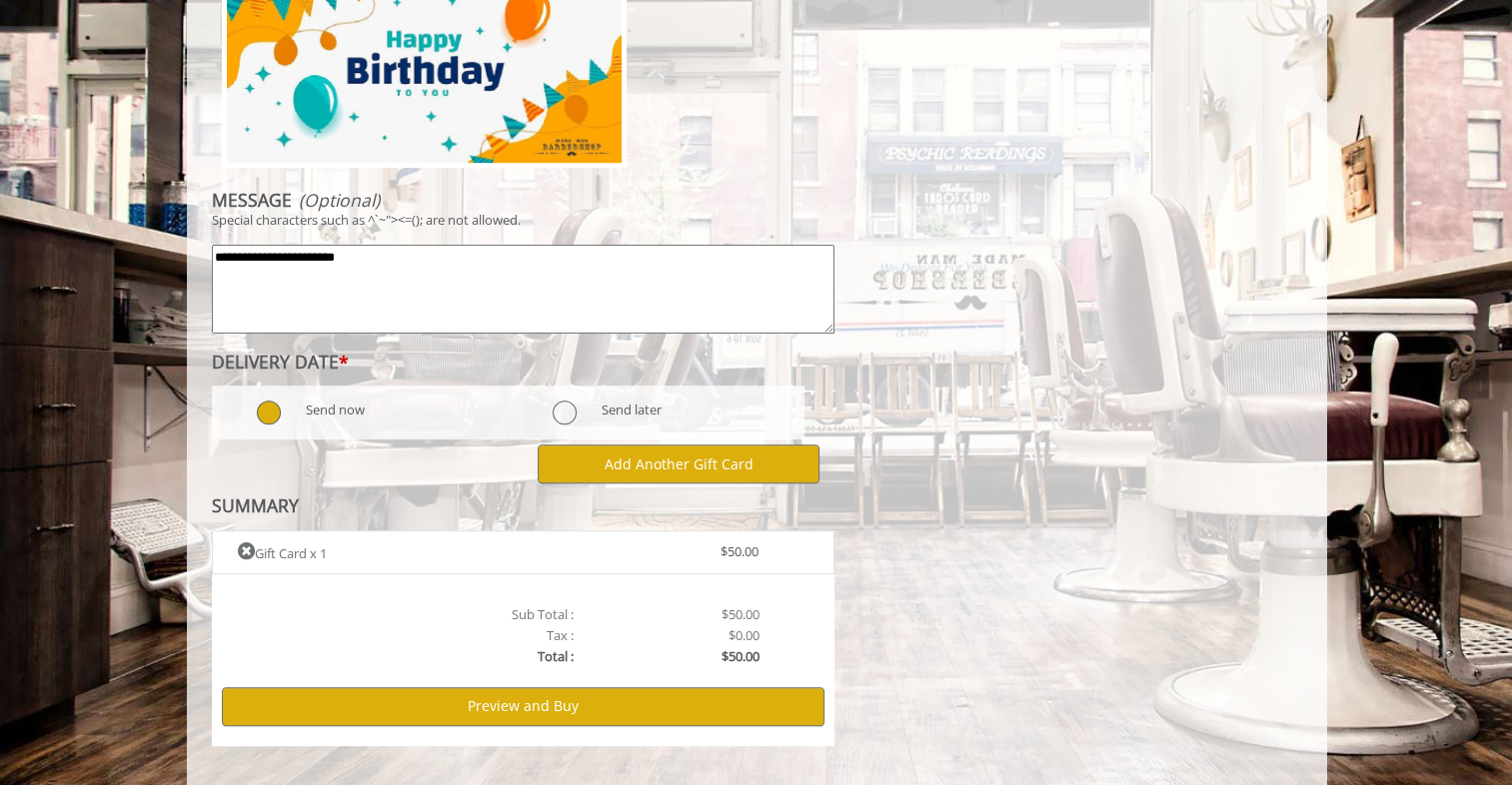 scroll, scrollTop: 1003, scrollLeft: 0, axis: vertical 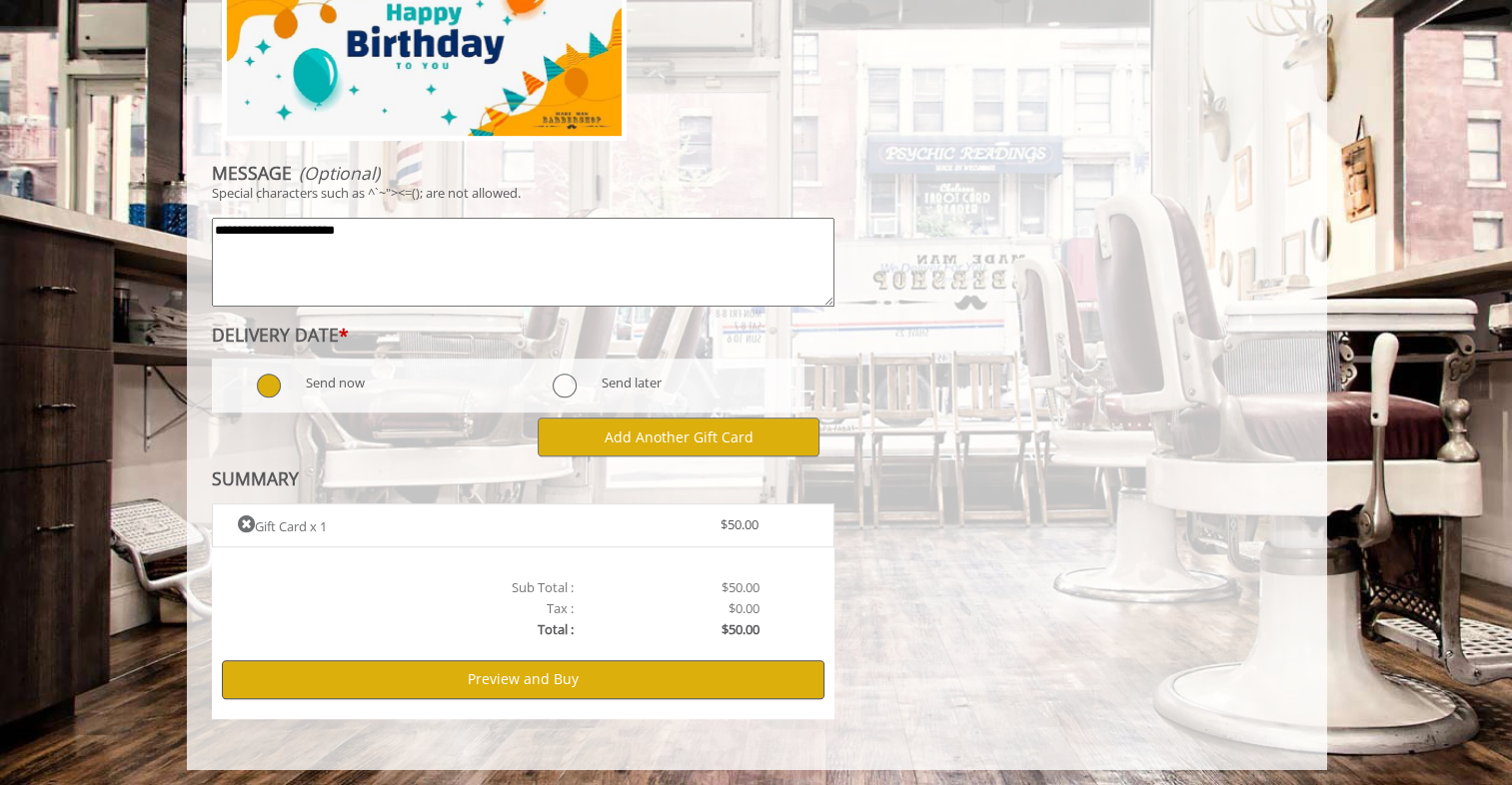 type on "**********" 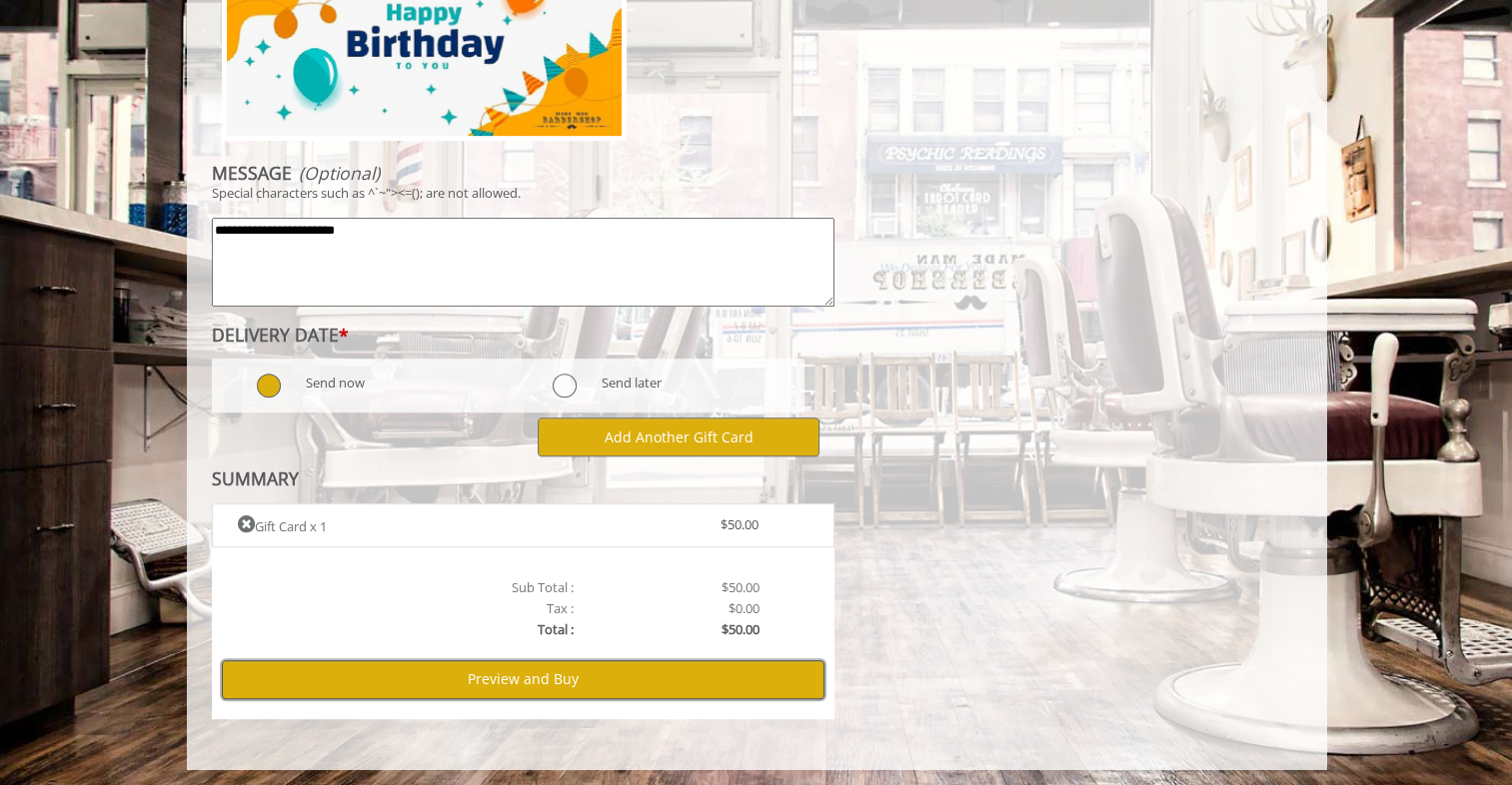 click on "Preview and Buy" at bounding box center [523, 679] 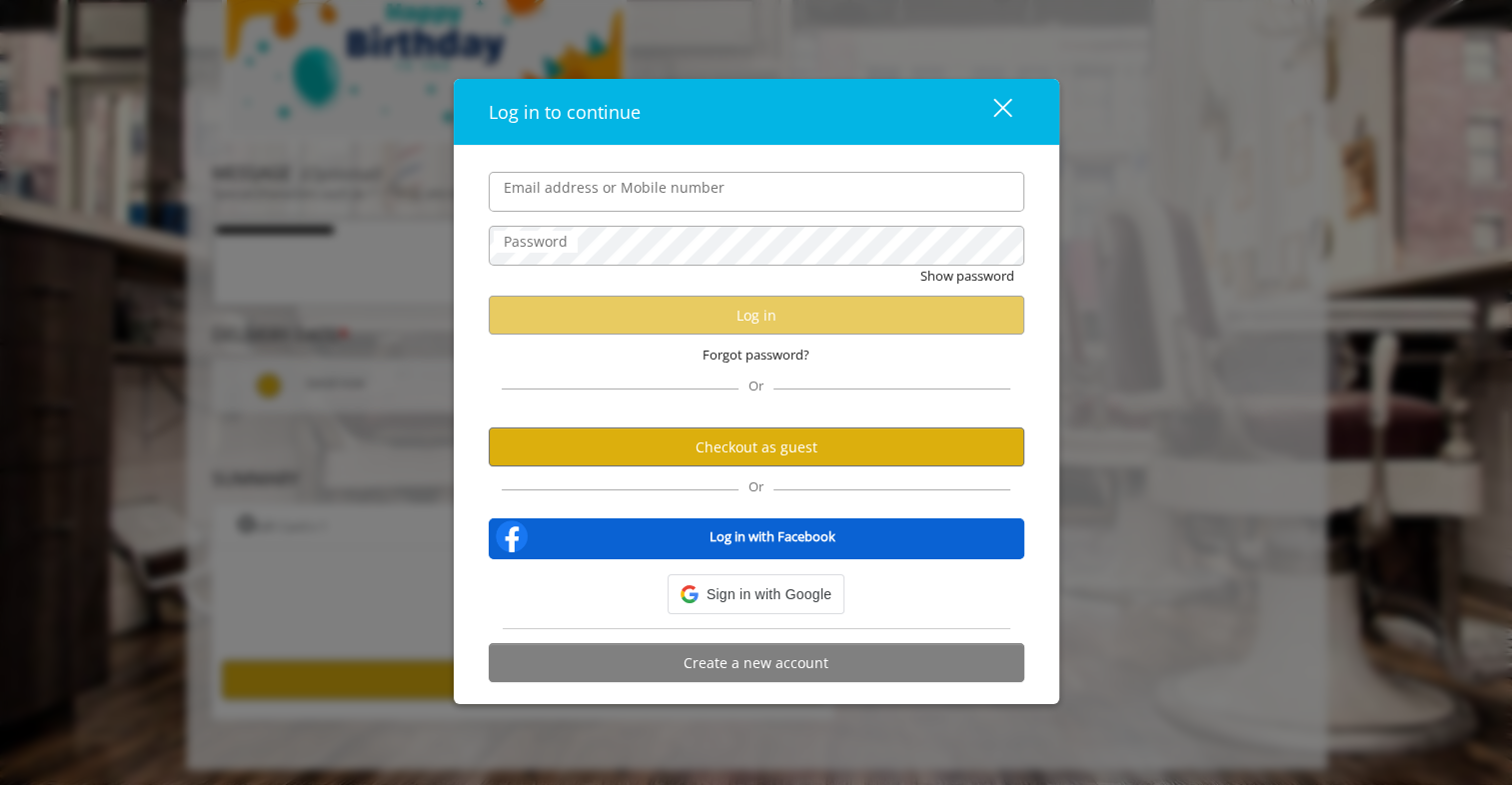 scroll, scrollTop: 0, scrollLeft: 0, axis: both 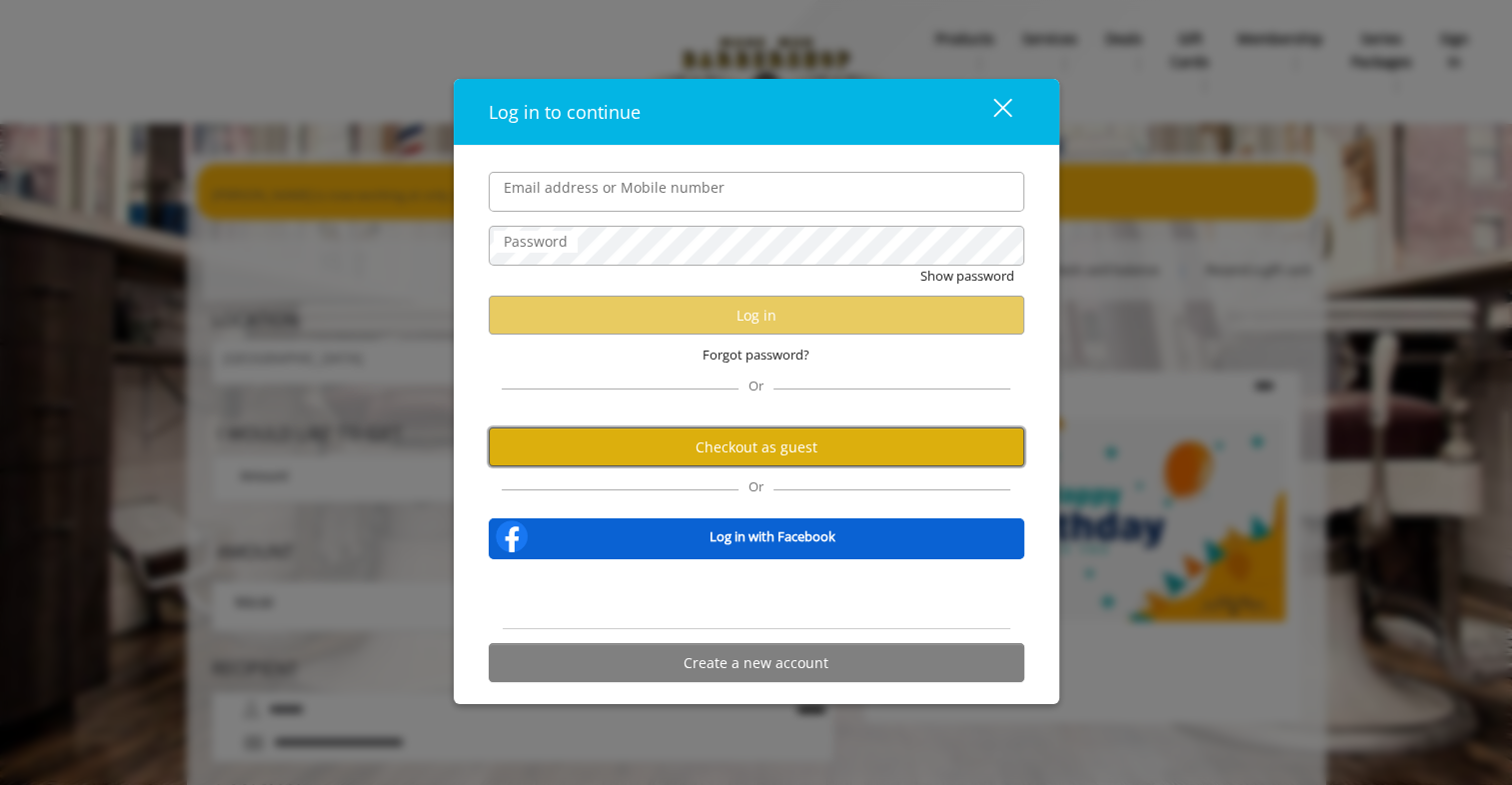 click on "Checkout as guest" at bounding box center (756, 446) 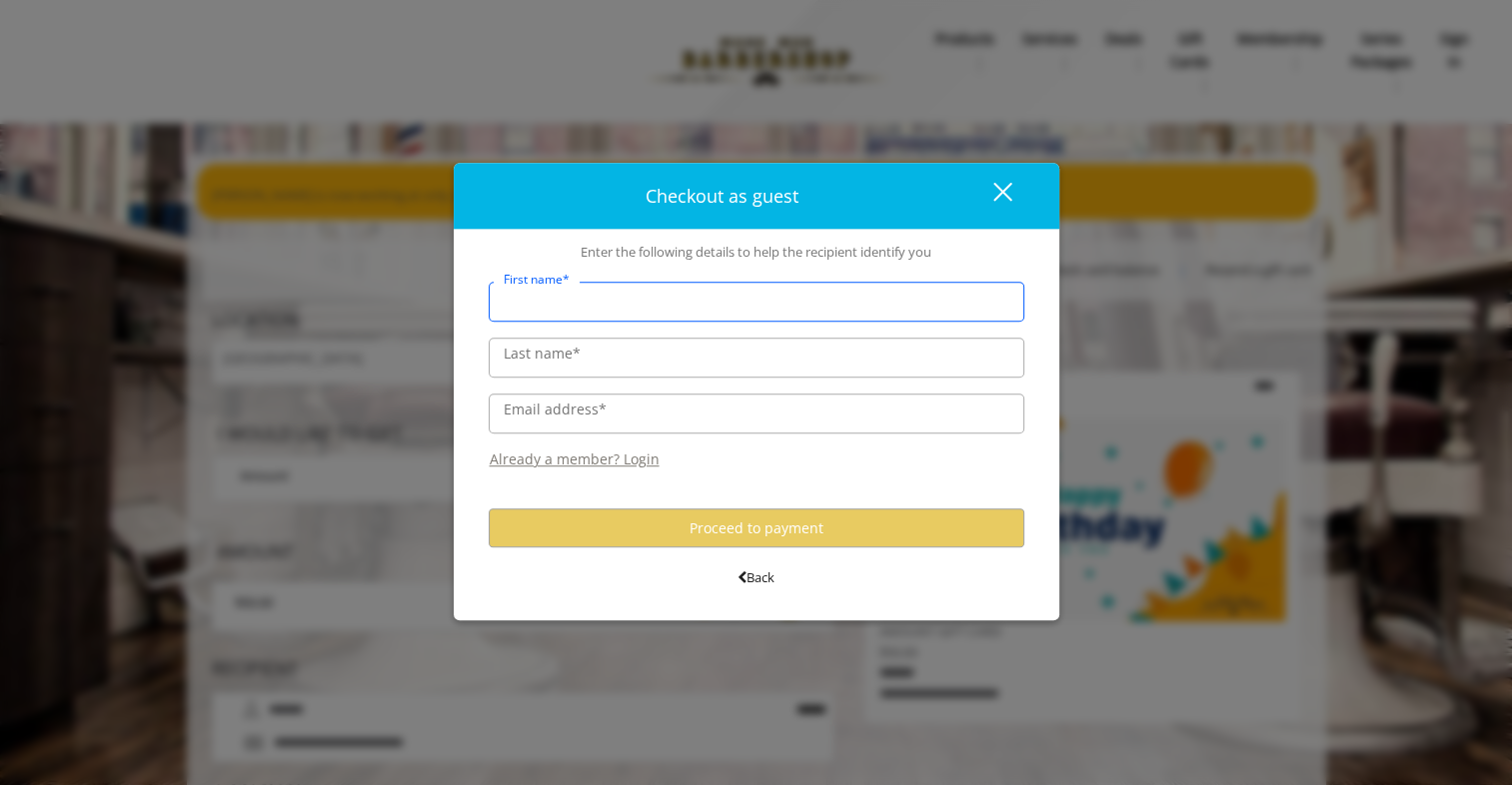 click on "First name*" at bounding box center [756, 303] 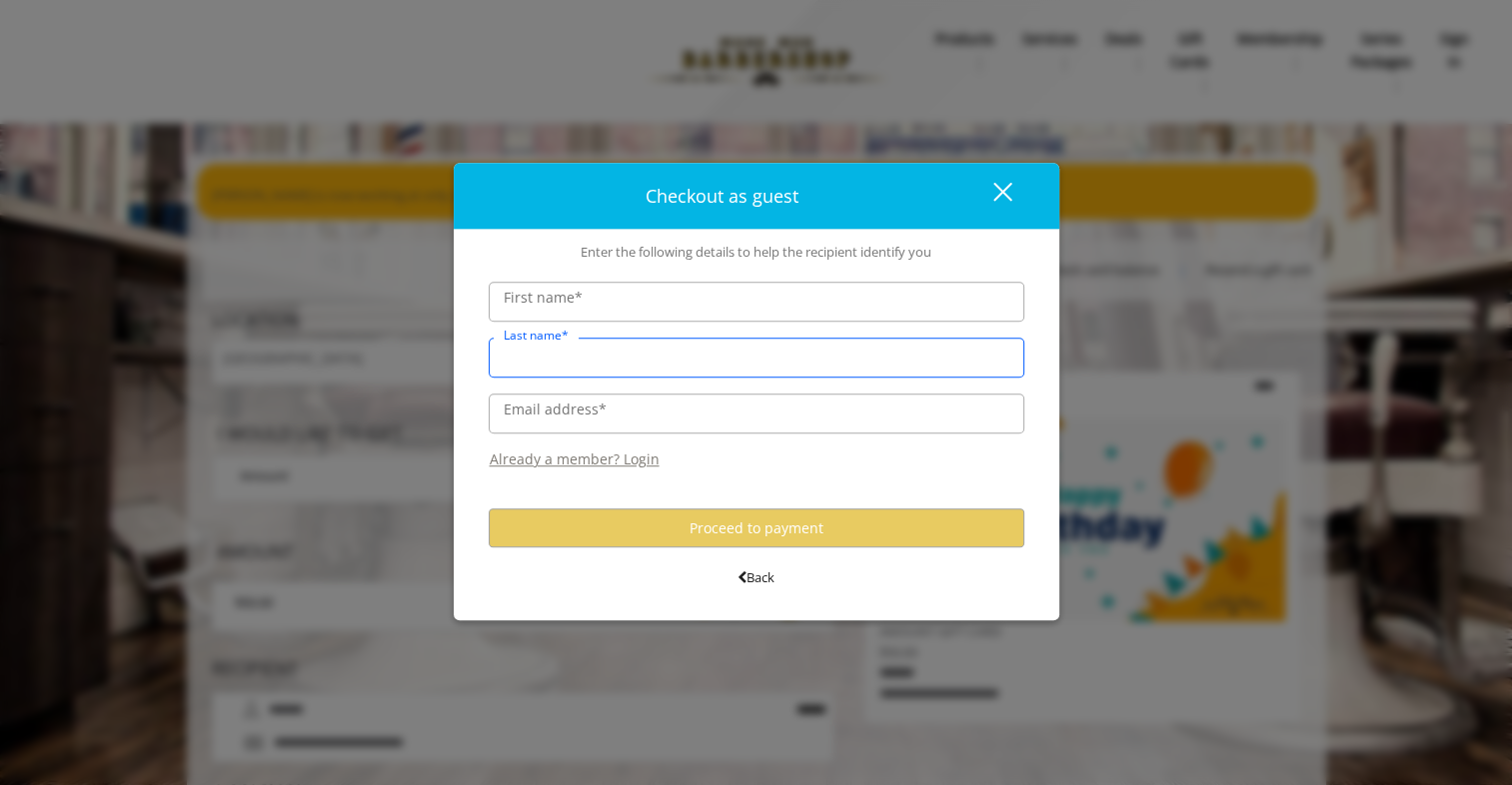 type on "**********" 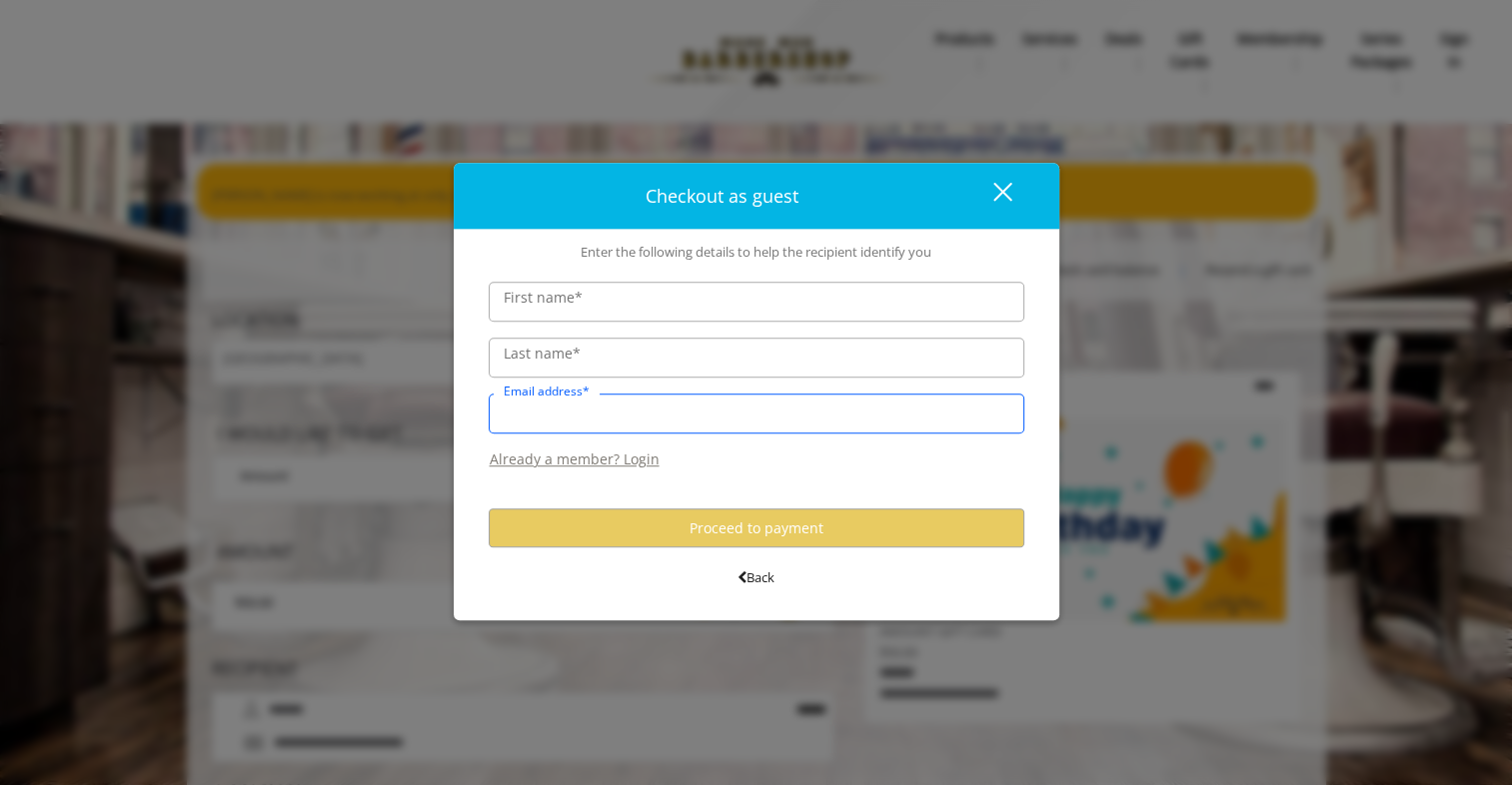 type on "**********" 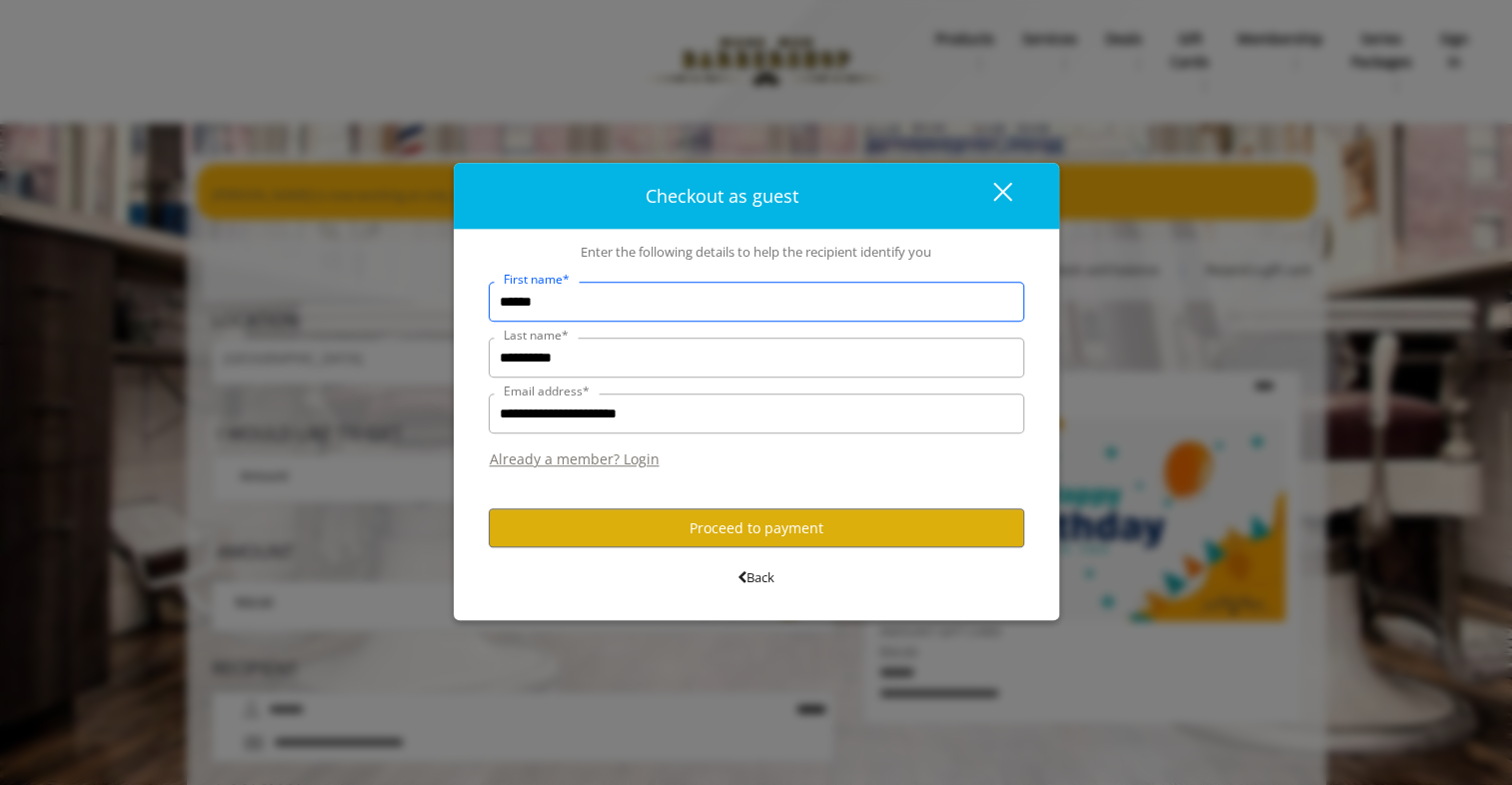 scroll, scrollTop: 0, scrollLeft: 0, axis: both 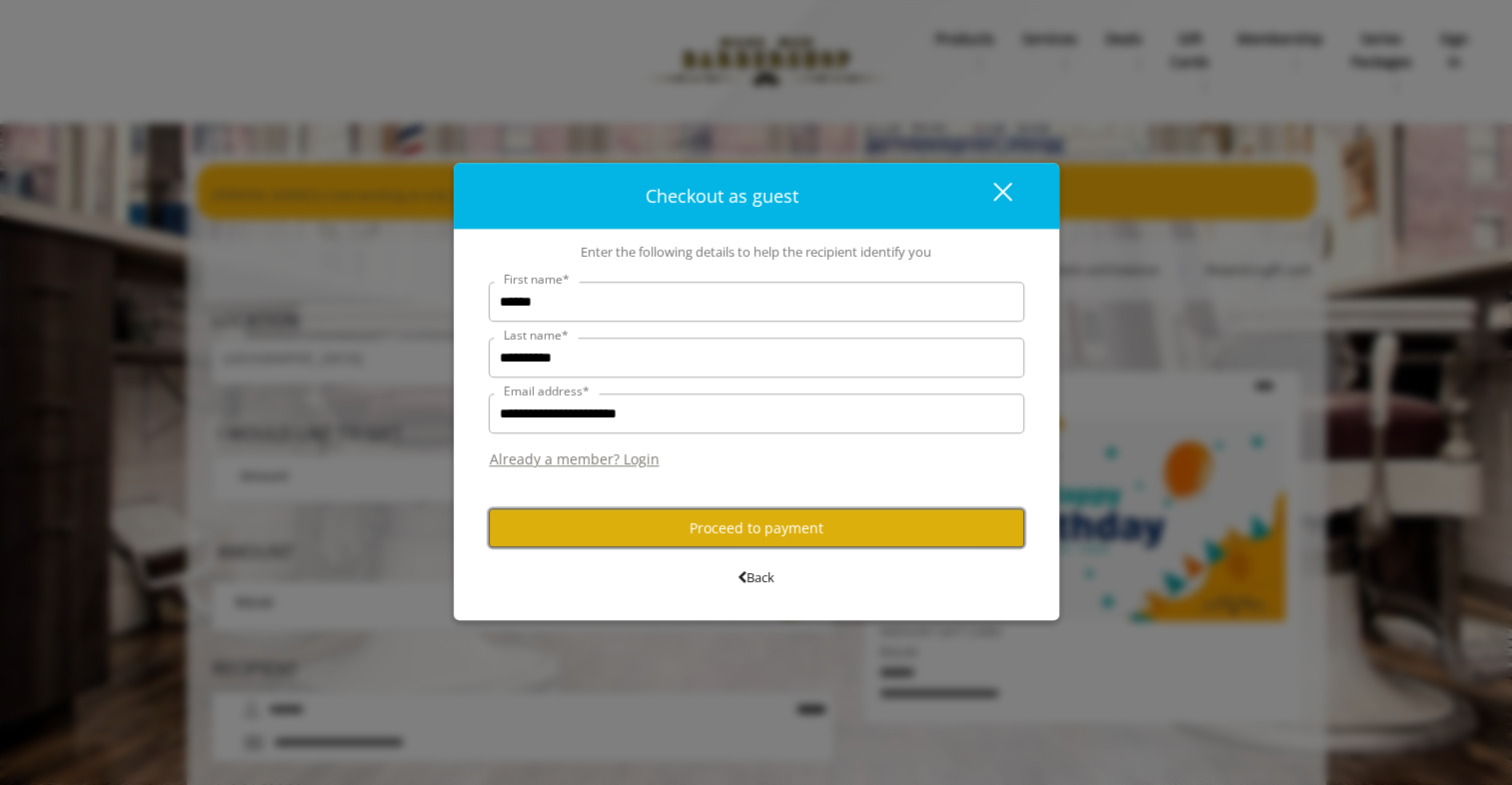 click on "Proceed to payment" at bounding box center [756, 527] 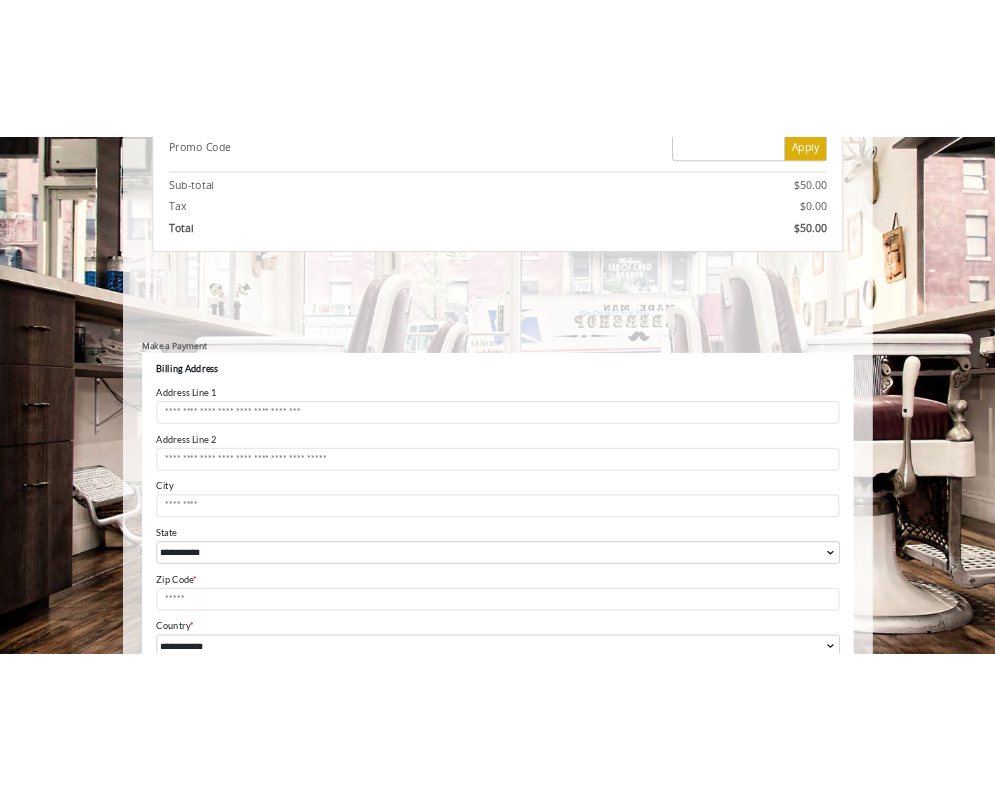 scroll, scrollTop: 984, scrollLeft: 0, axis: vertical 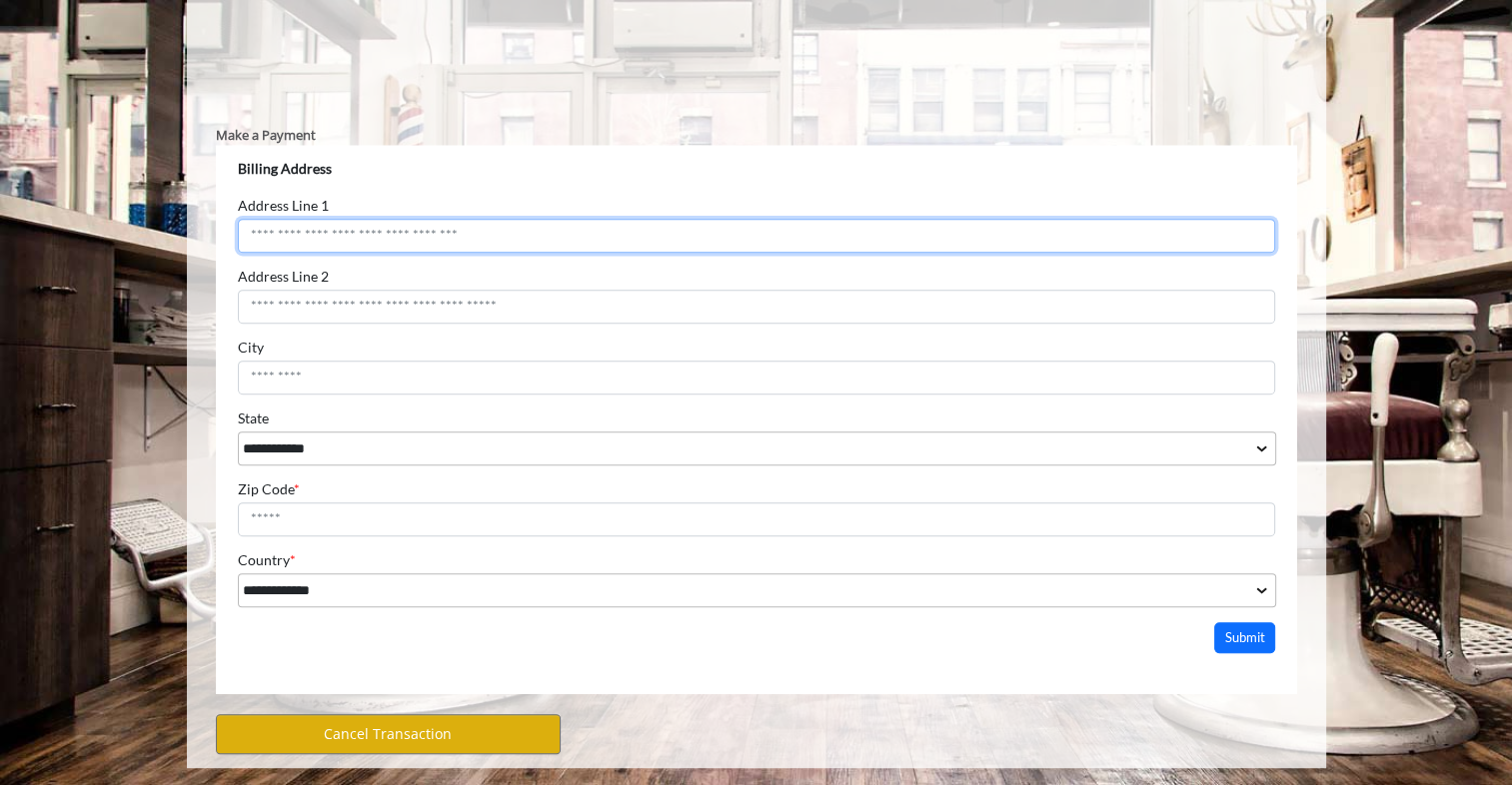 click on "Address Line 1" at bounding box center (756, 236) 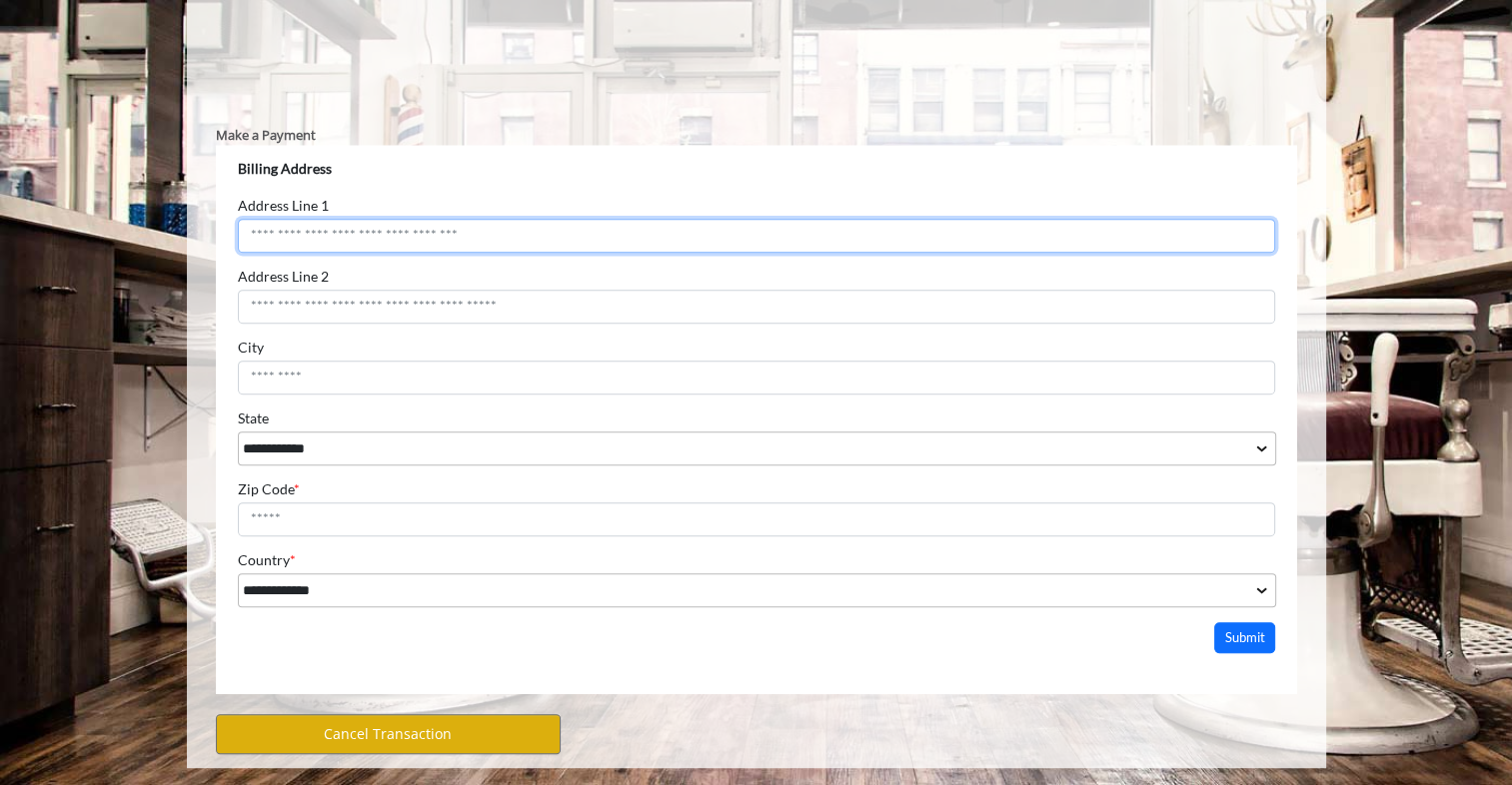 click on "Address Line 1" at bounding box center [756, 236] 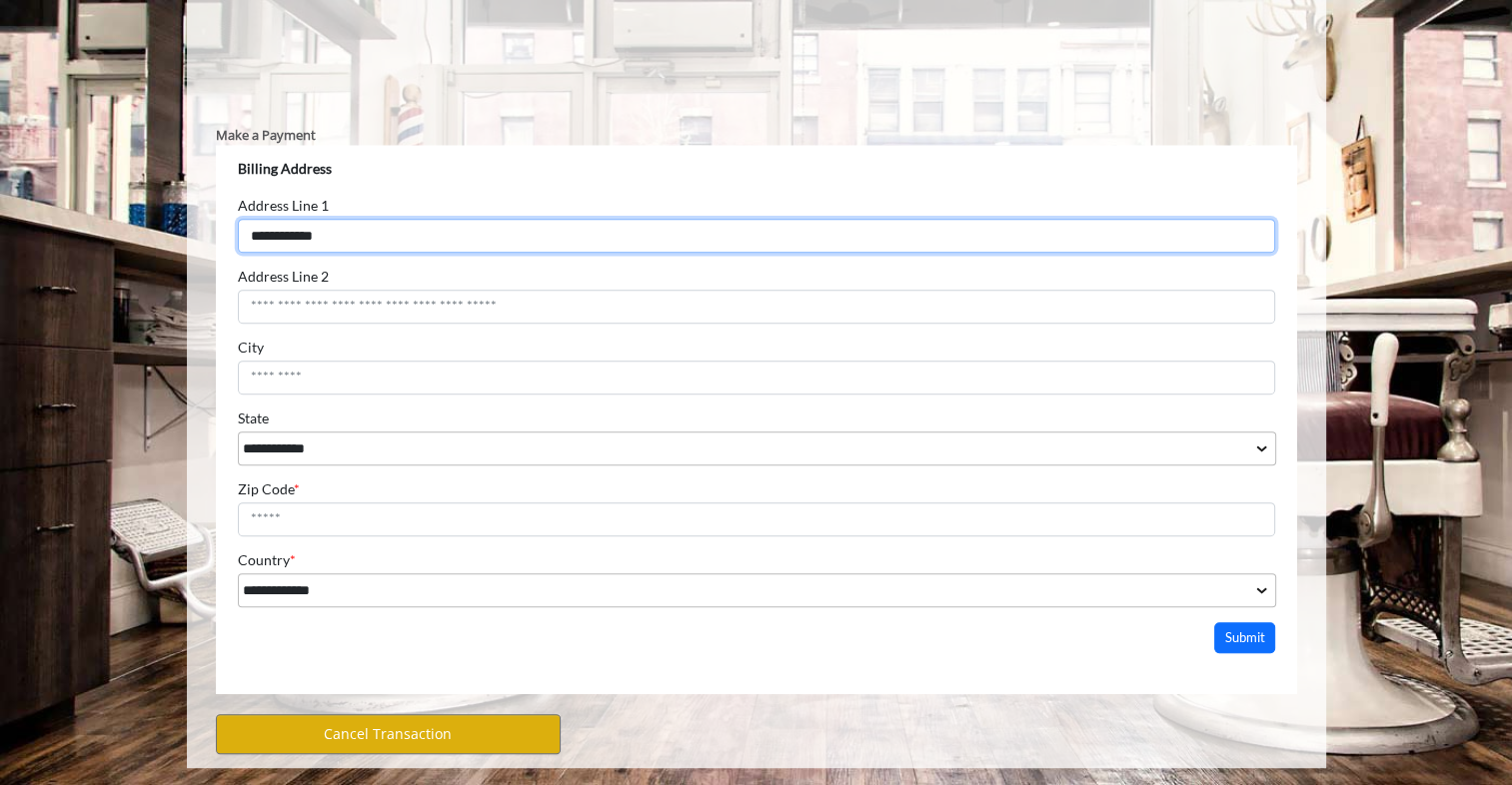 type on "**********" 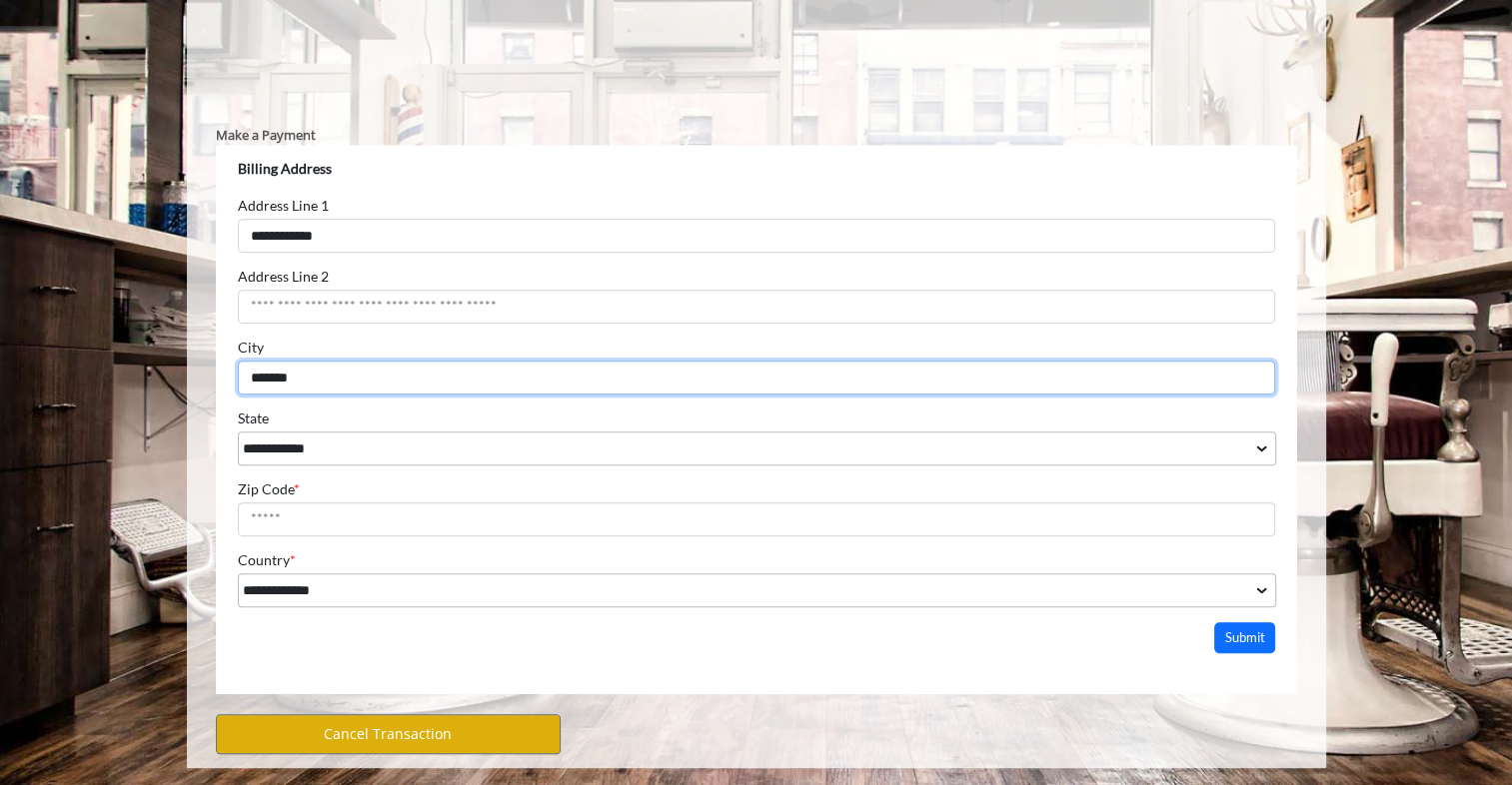 type on "*******" 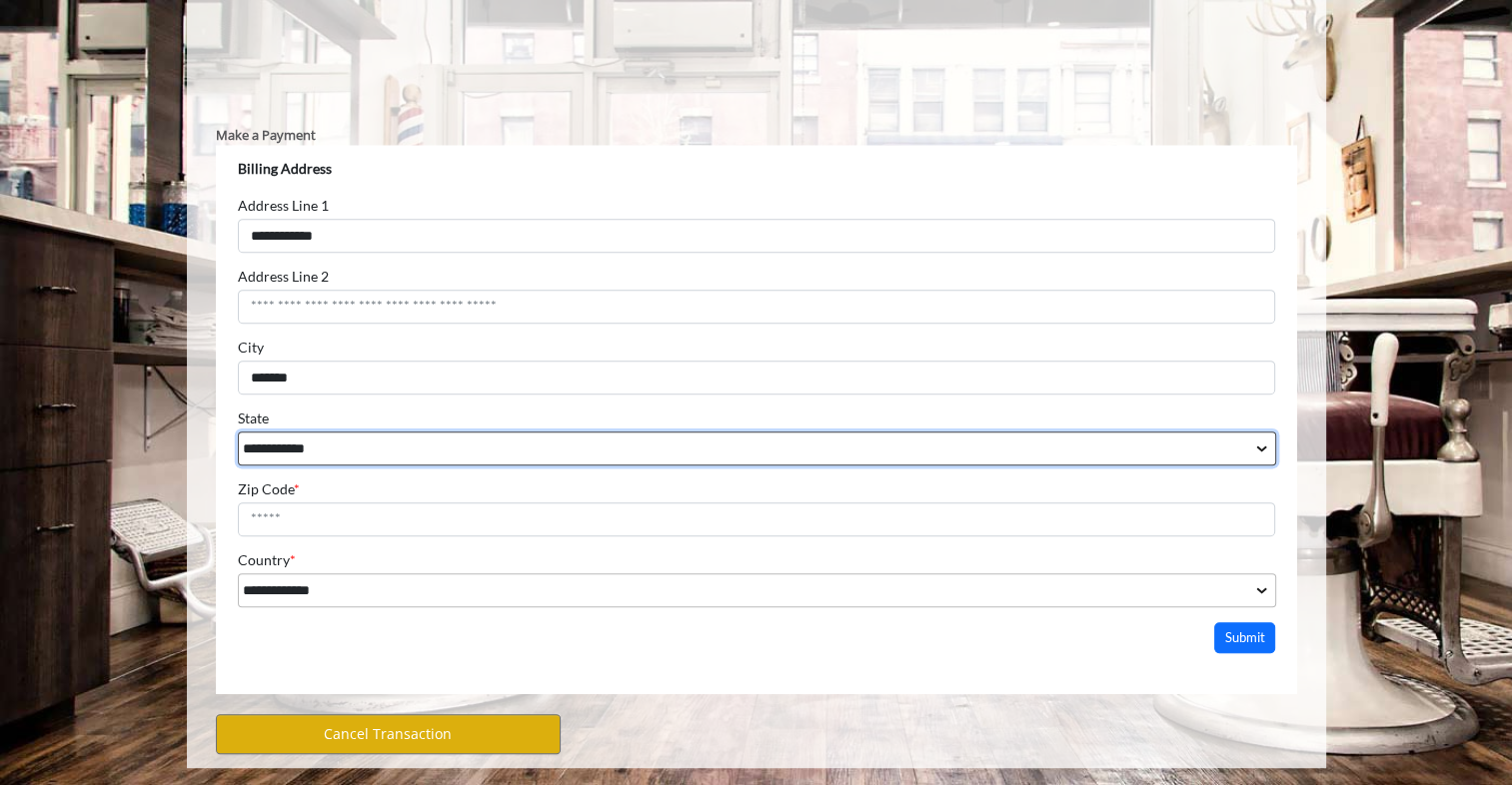 select on "**" 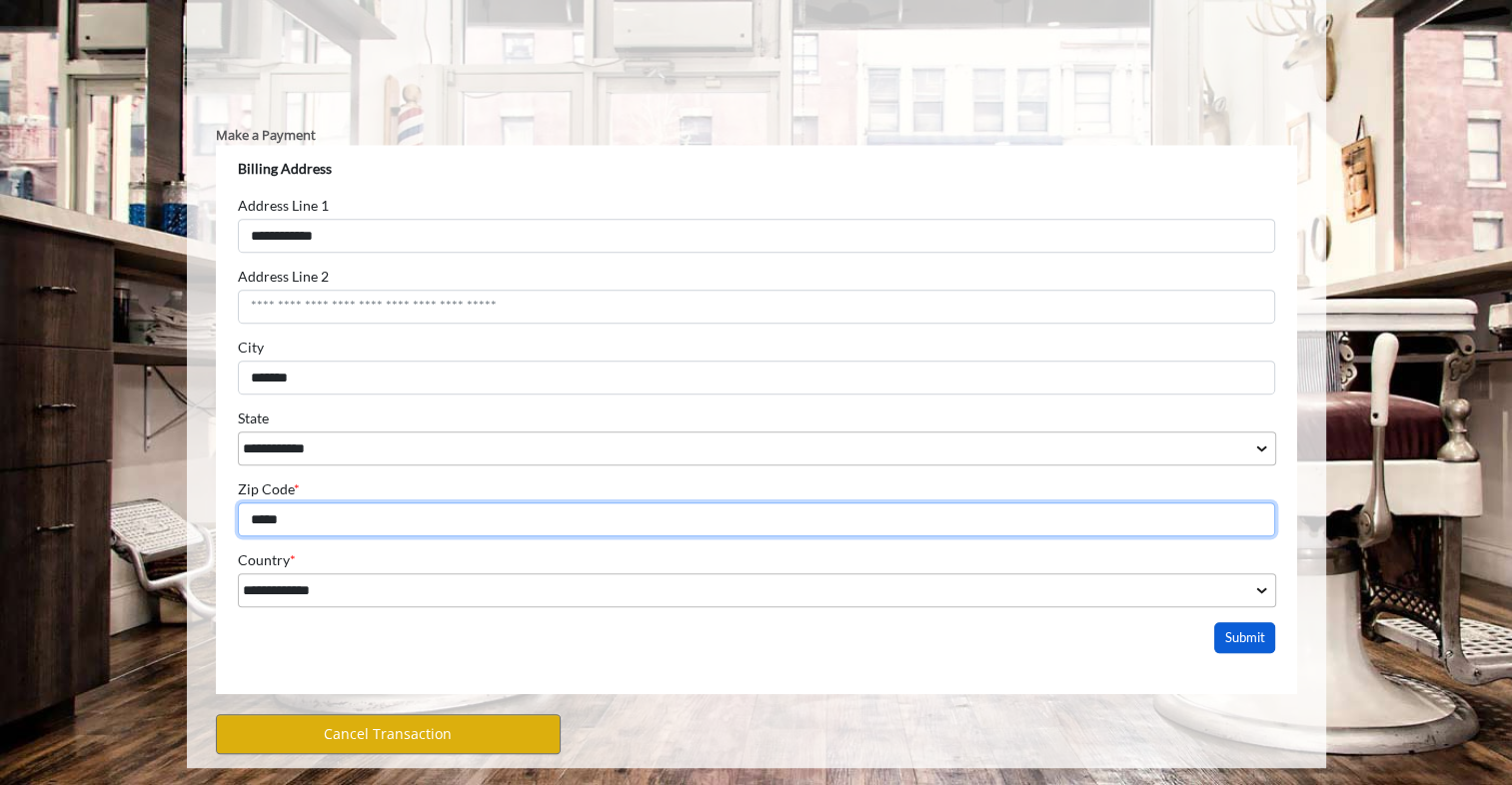 type on "*****" 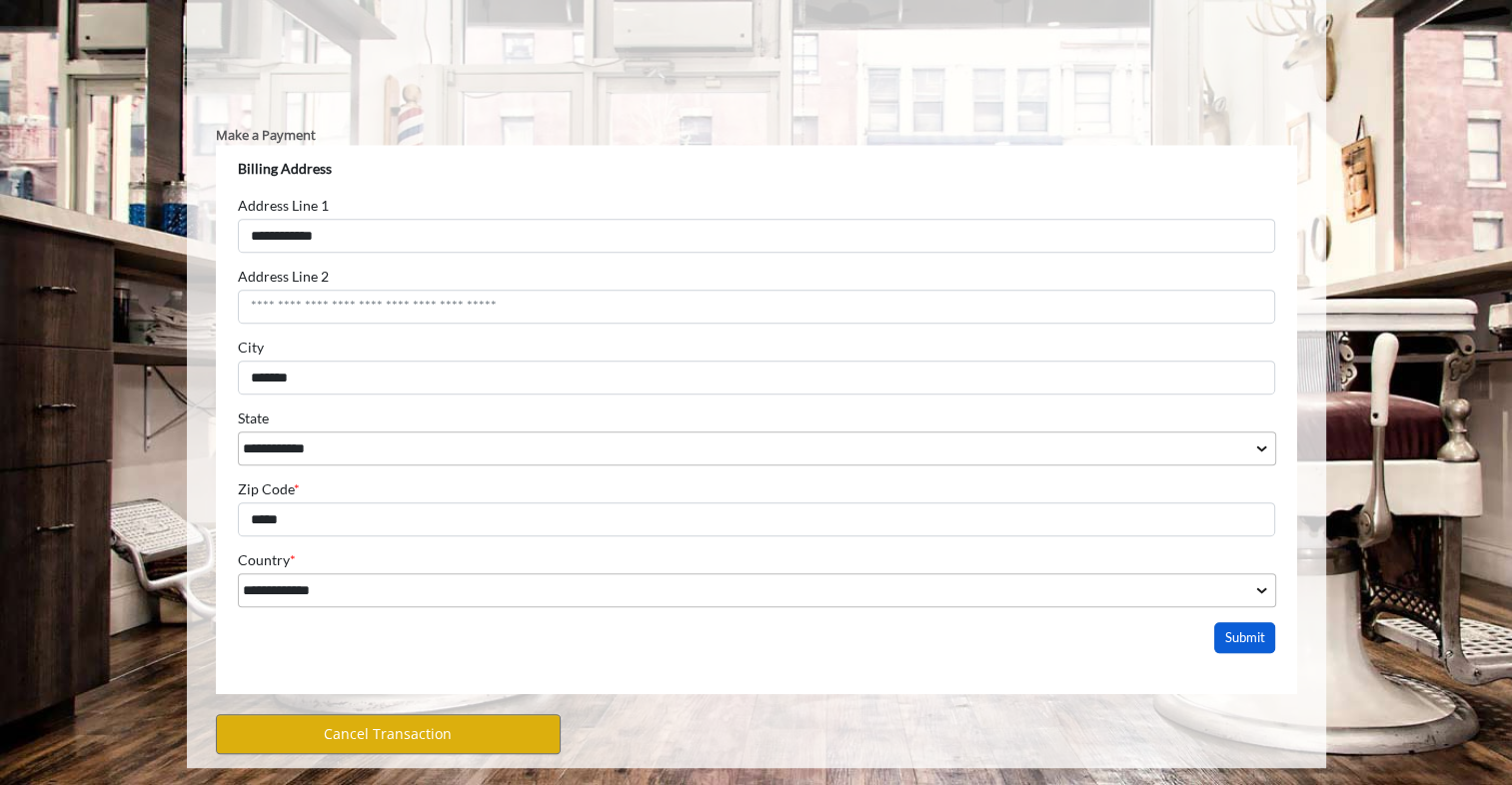 click on "Submit" at bounding box center (1244, 637) 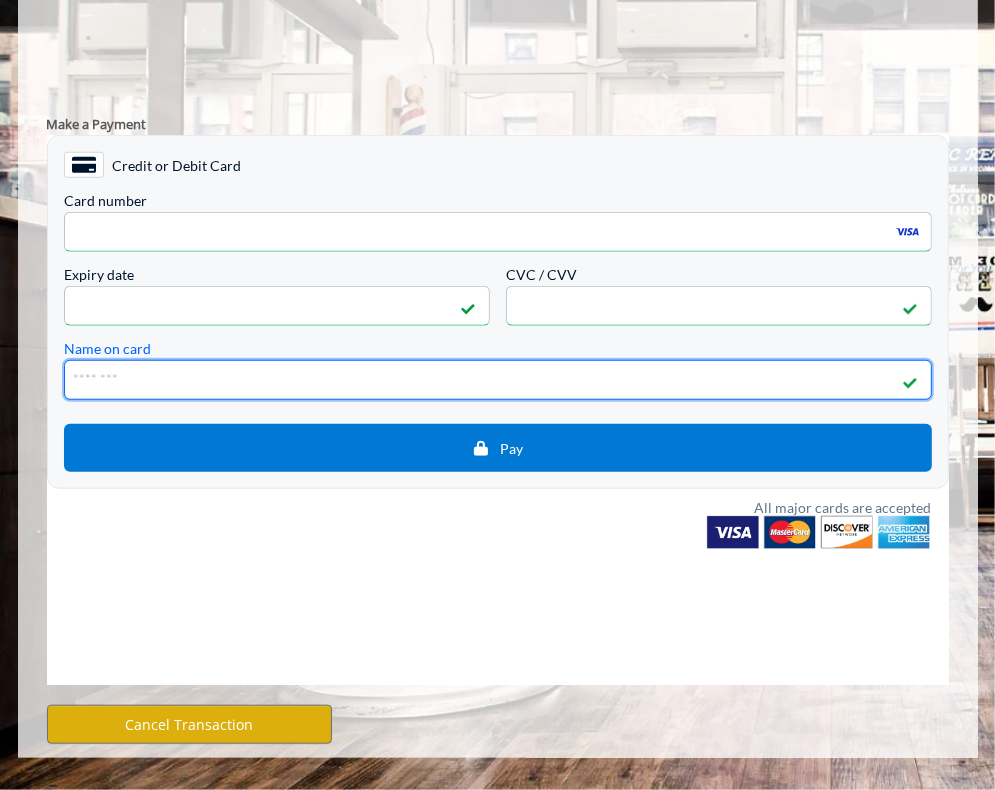 click on "Name on card" at bounding box center (497, 380) 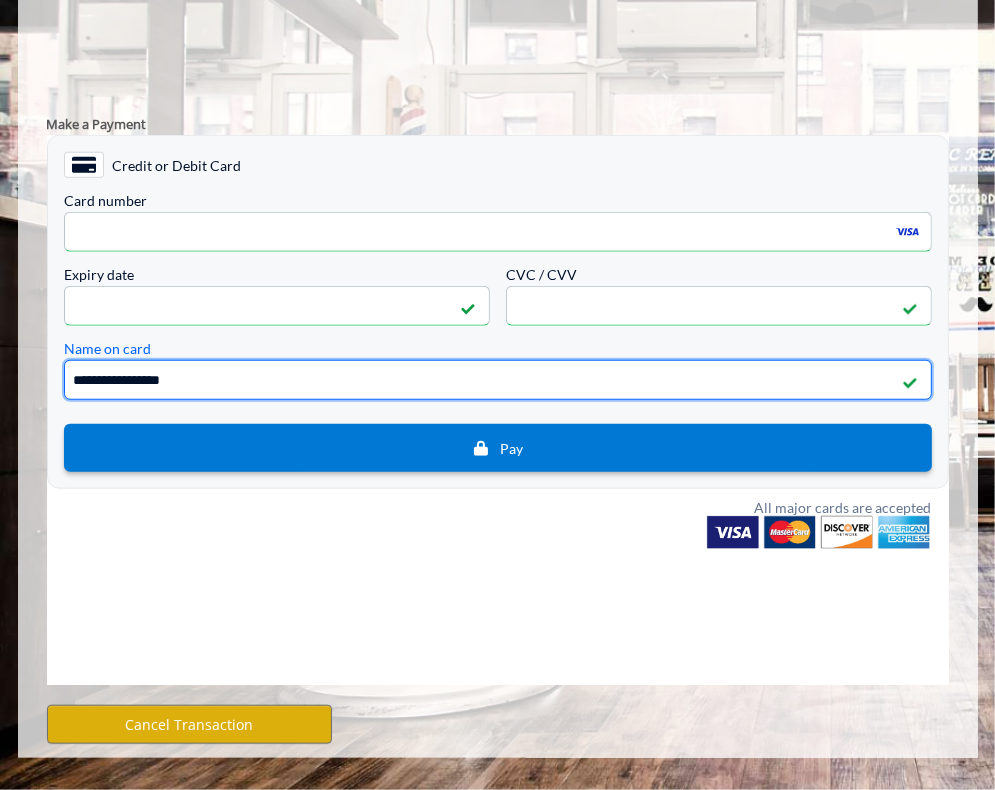 type on "**********" 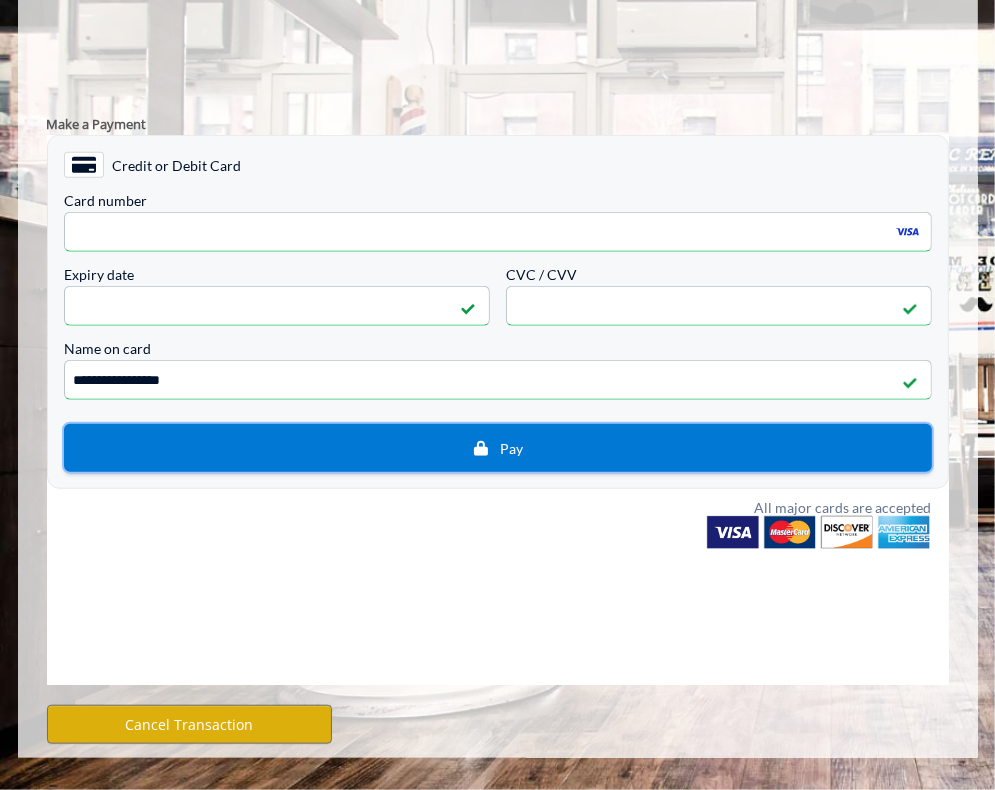 click on "Pay" at bounding box center [497, 448] 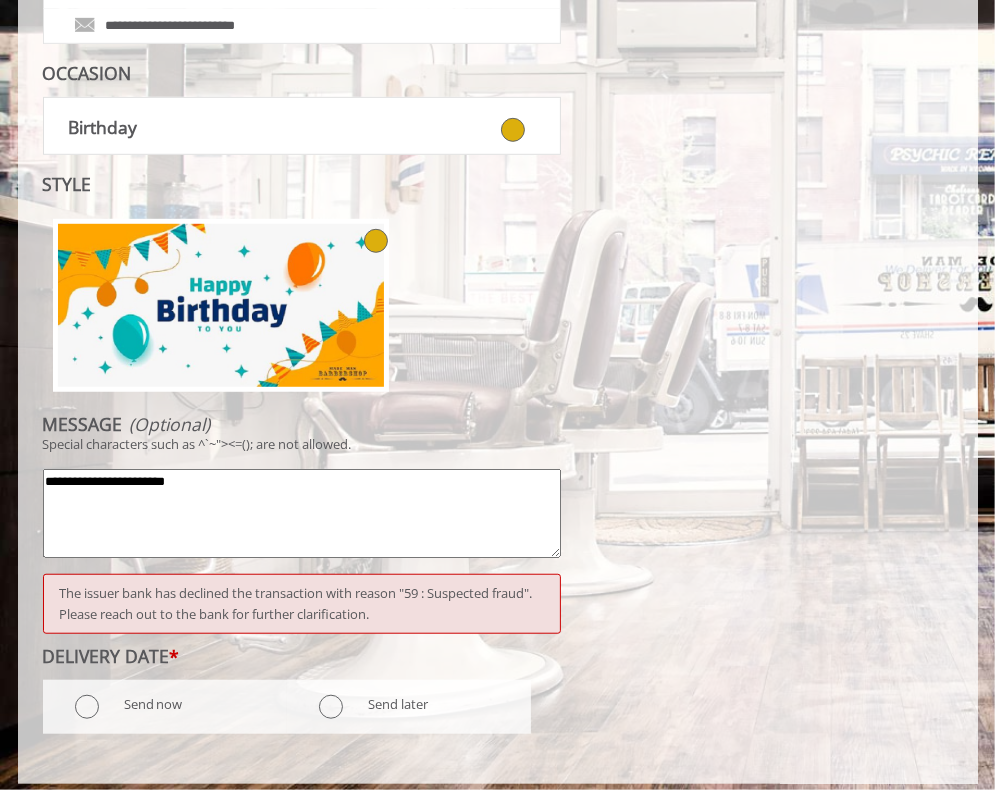 scroll, scrollTop: 819, scrollLeft: 0, axis: vertical 